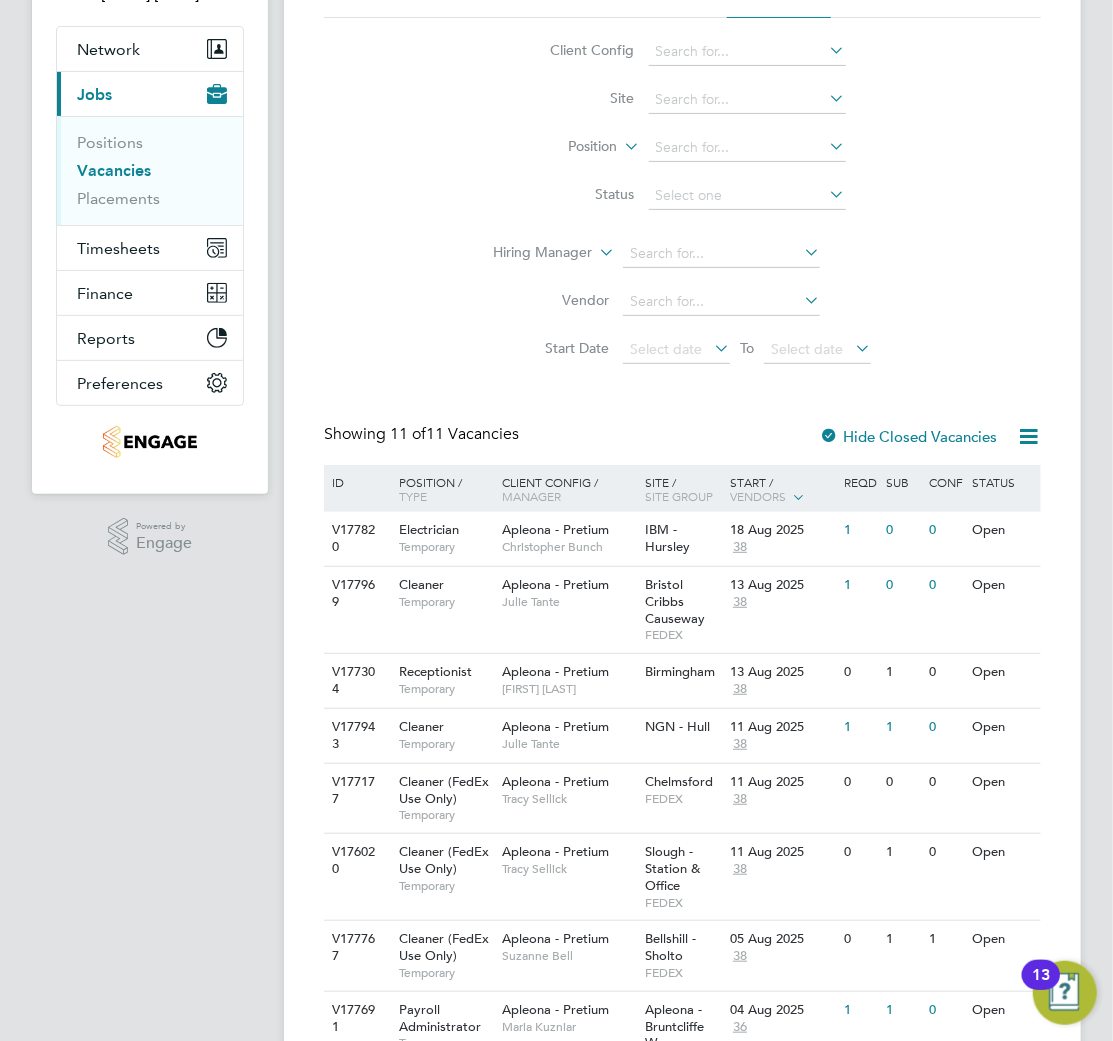 scroll, scrollTop: 428, scrollLeft: 0, axis: vertical 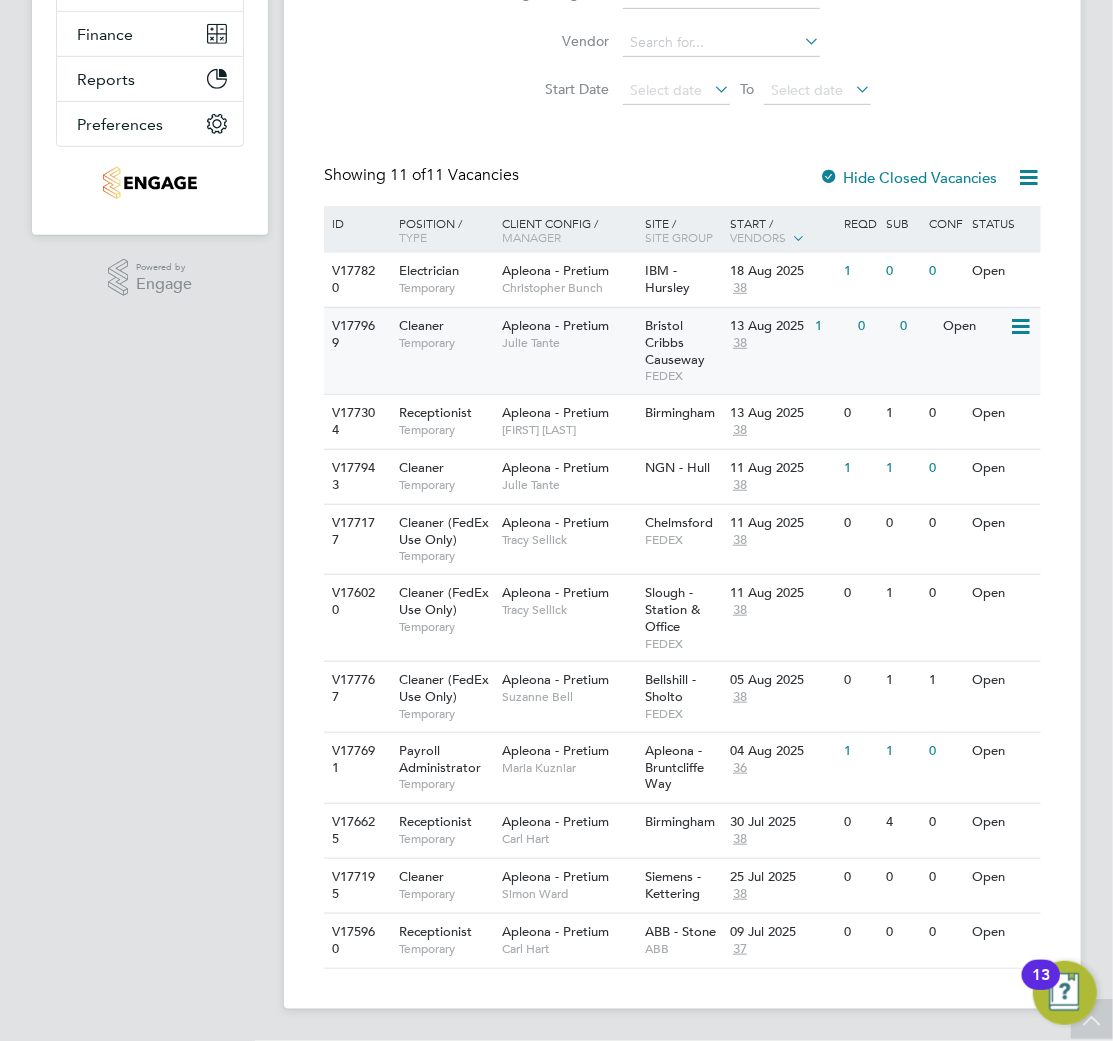 click on "Julie Tante" 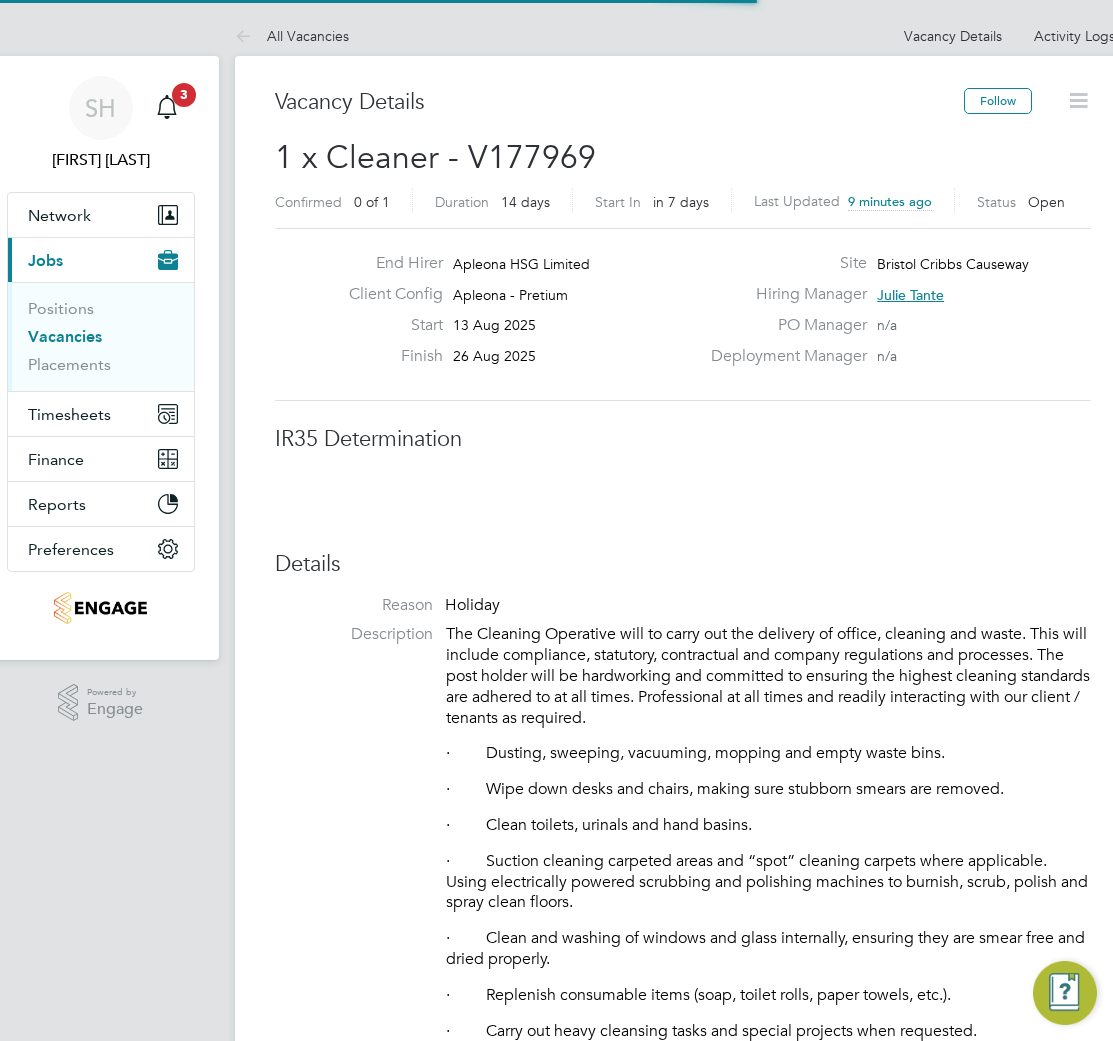 scroll, scrollTop: 0, scrollLeft: 0, axis: both 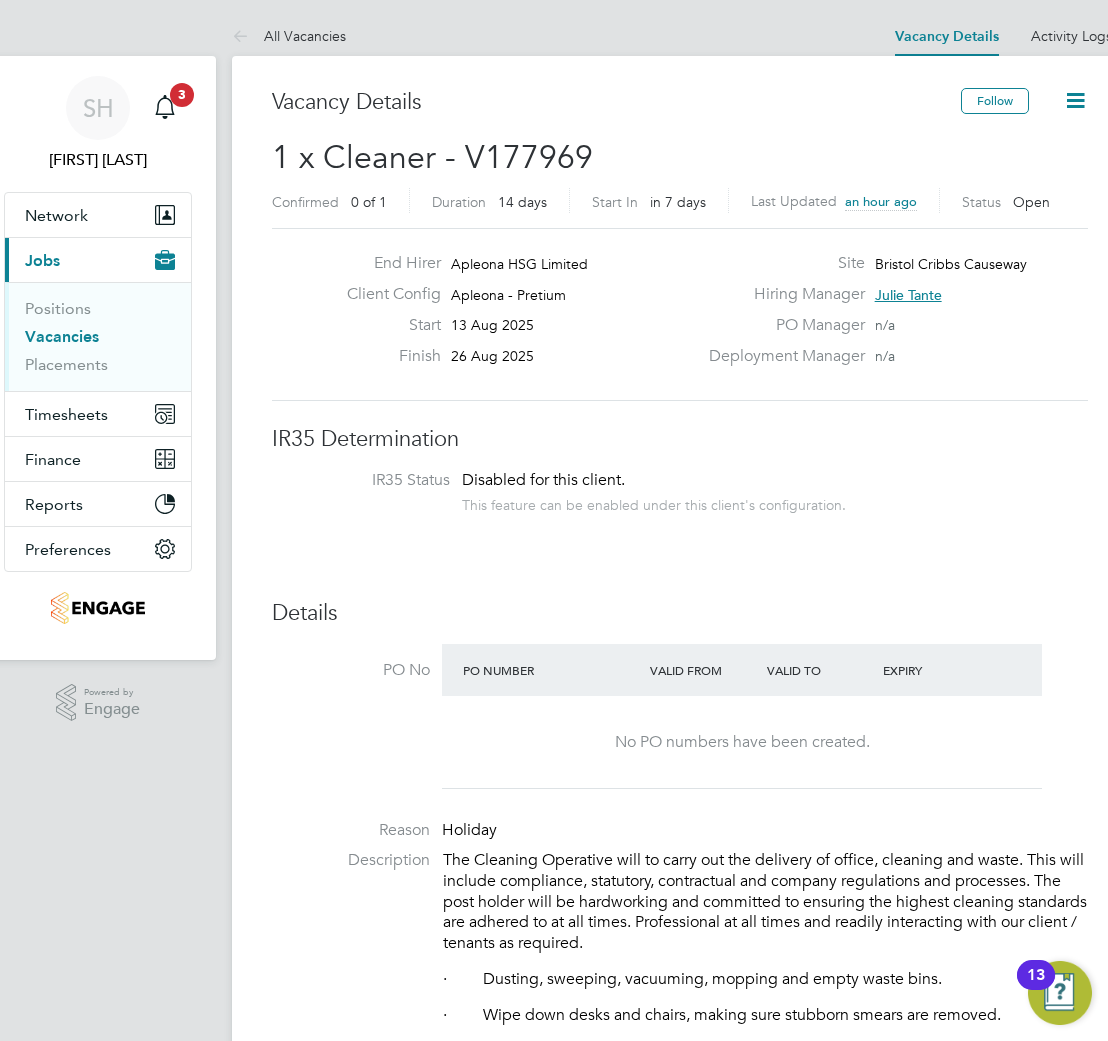 click on "Vacancies" at bounding box center (62, 336) 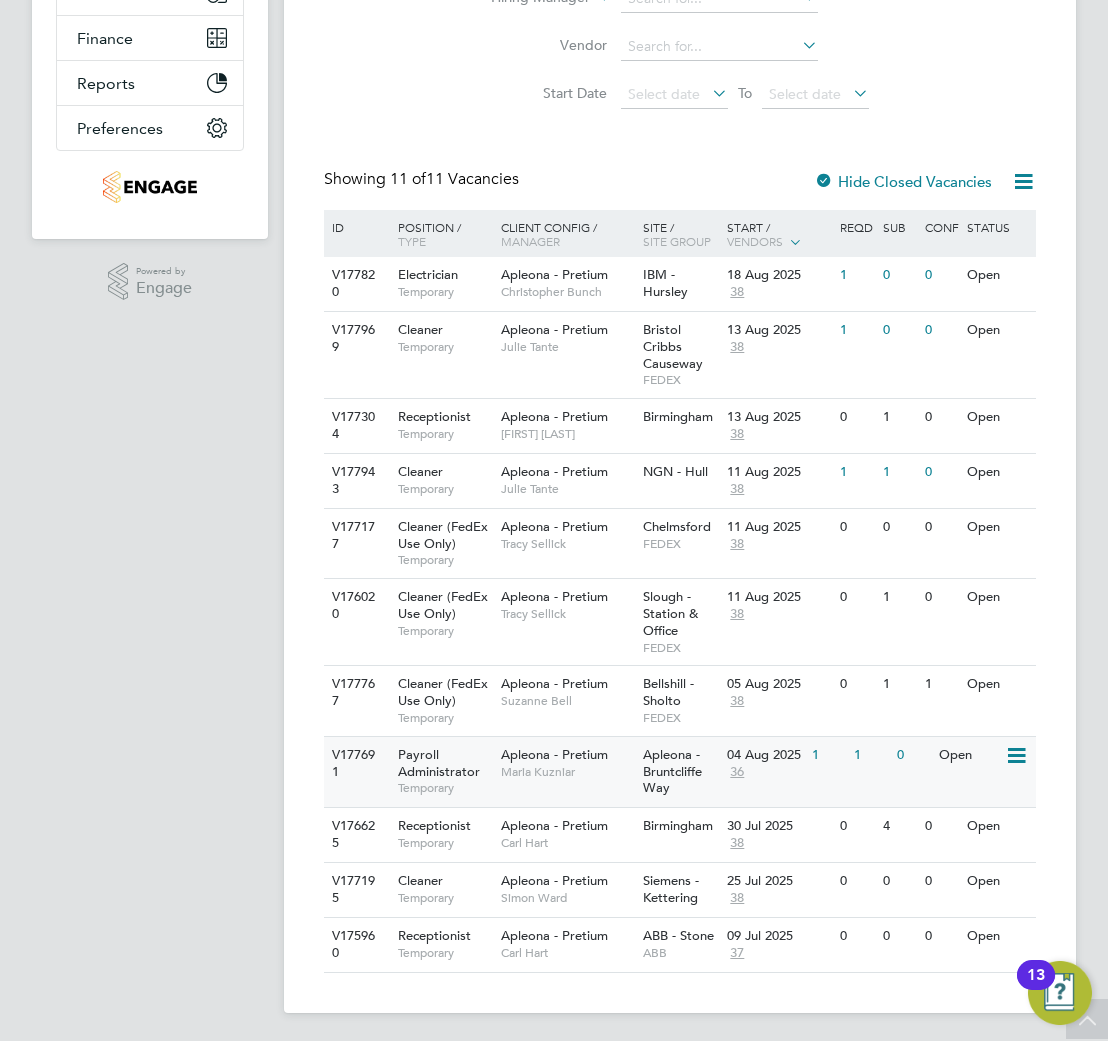 scroll, scrollTop: 428, scrollLeft: 0, axis: vertical 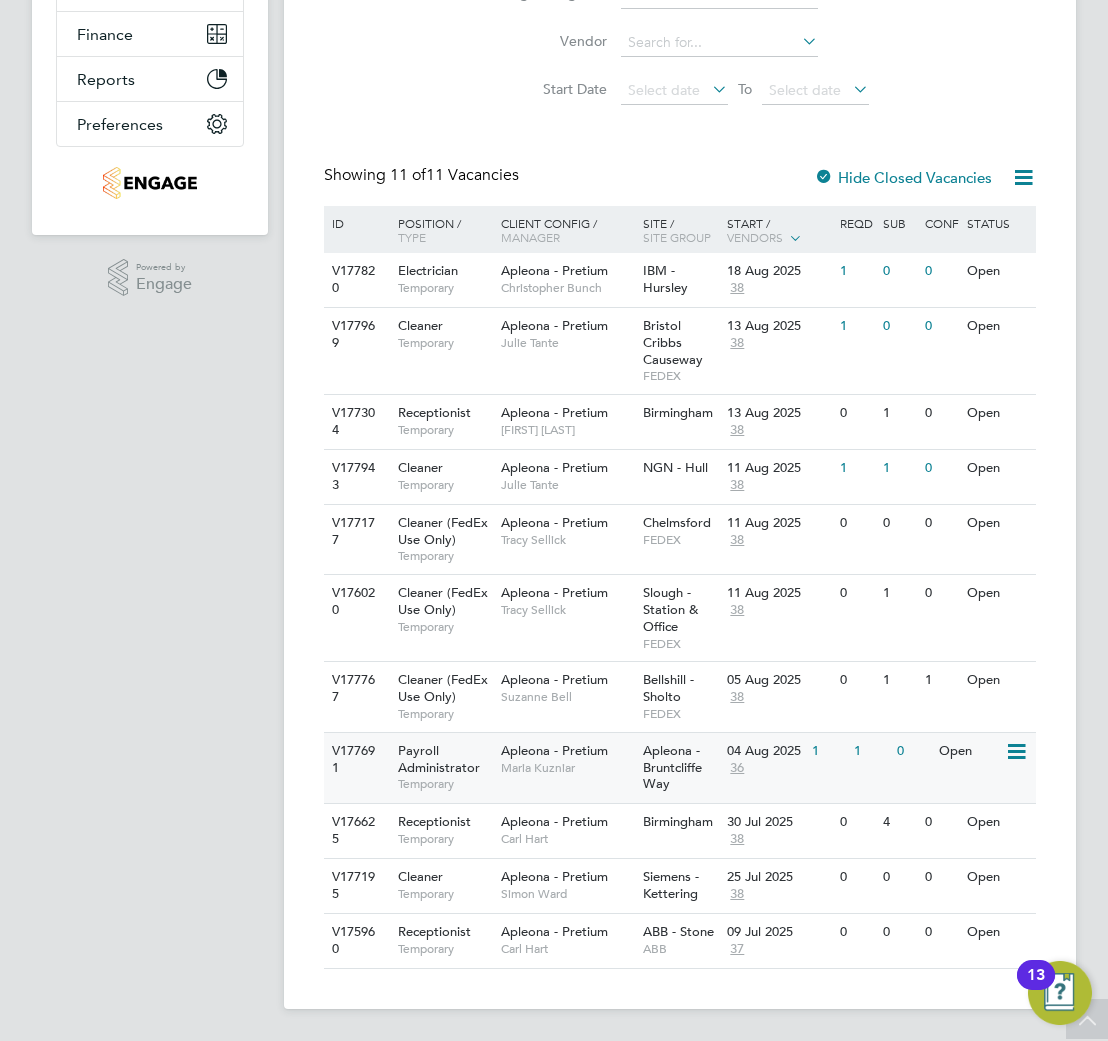 click on "Maria Kuzniar" 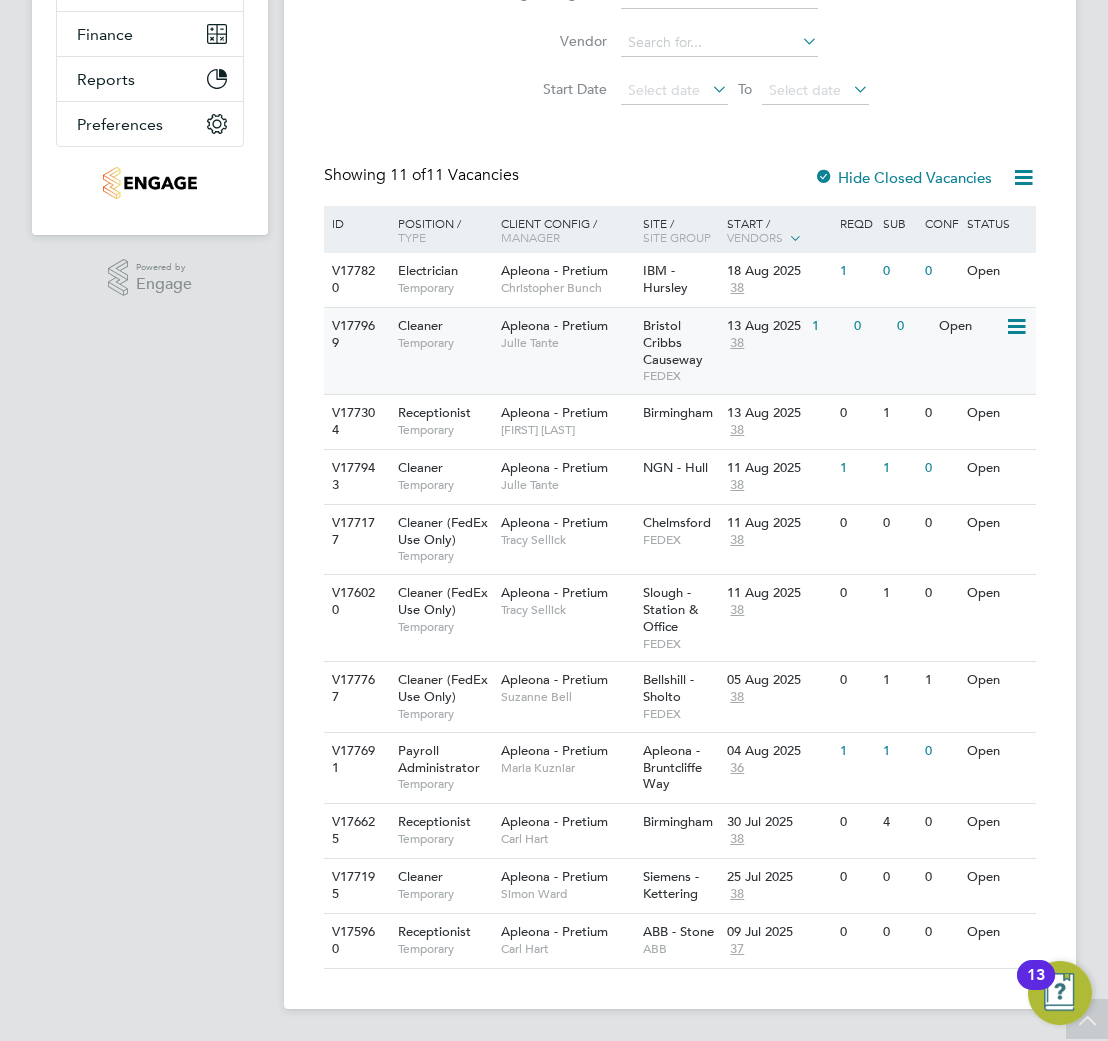 click on "Apleona - Pretium   [FIRST] [LAST]" 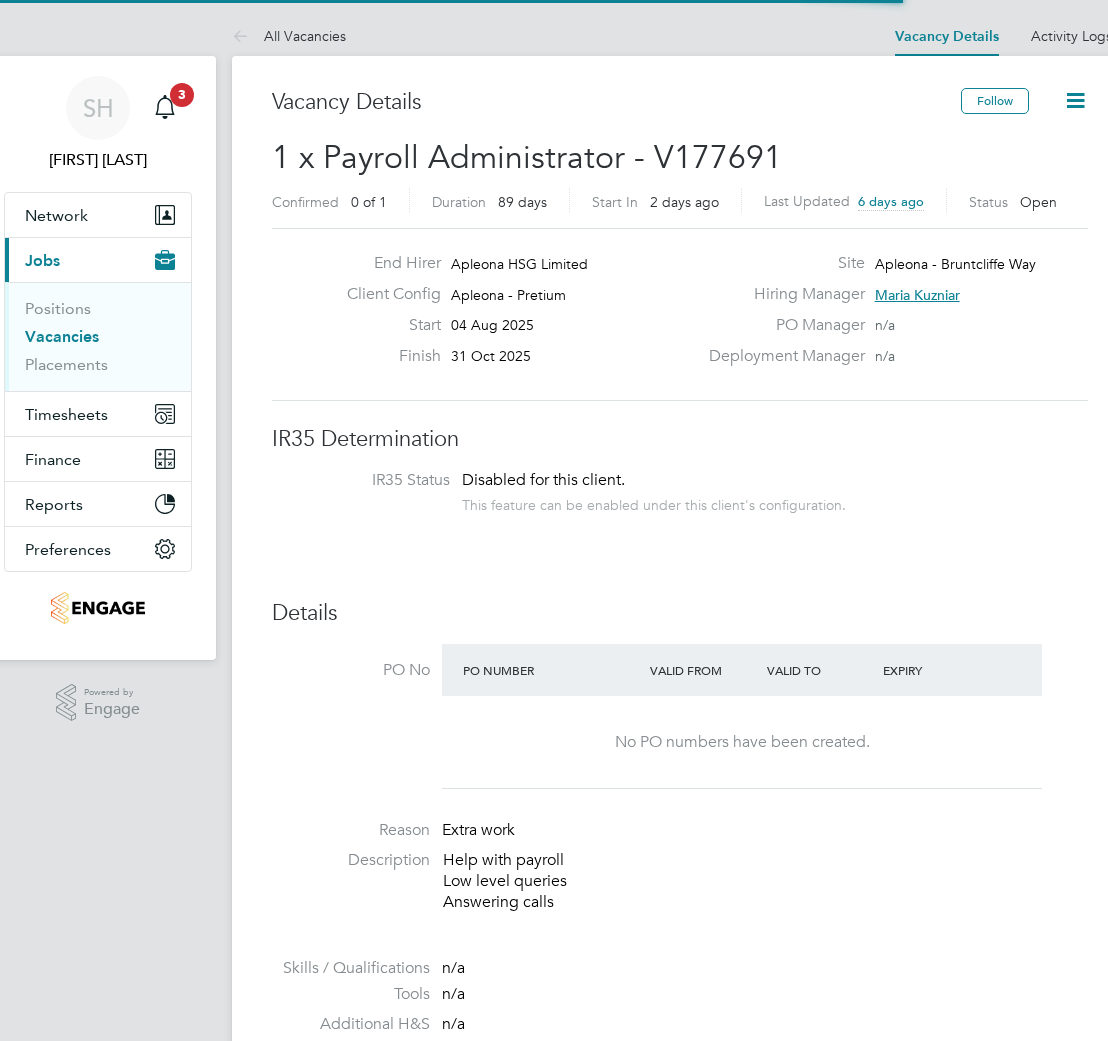 scroll, scrollTop: 0, scrollLeft: 0, axis: both 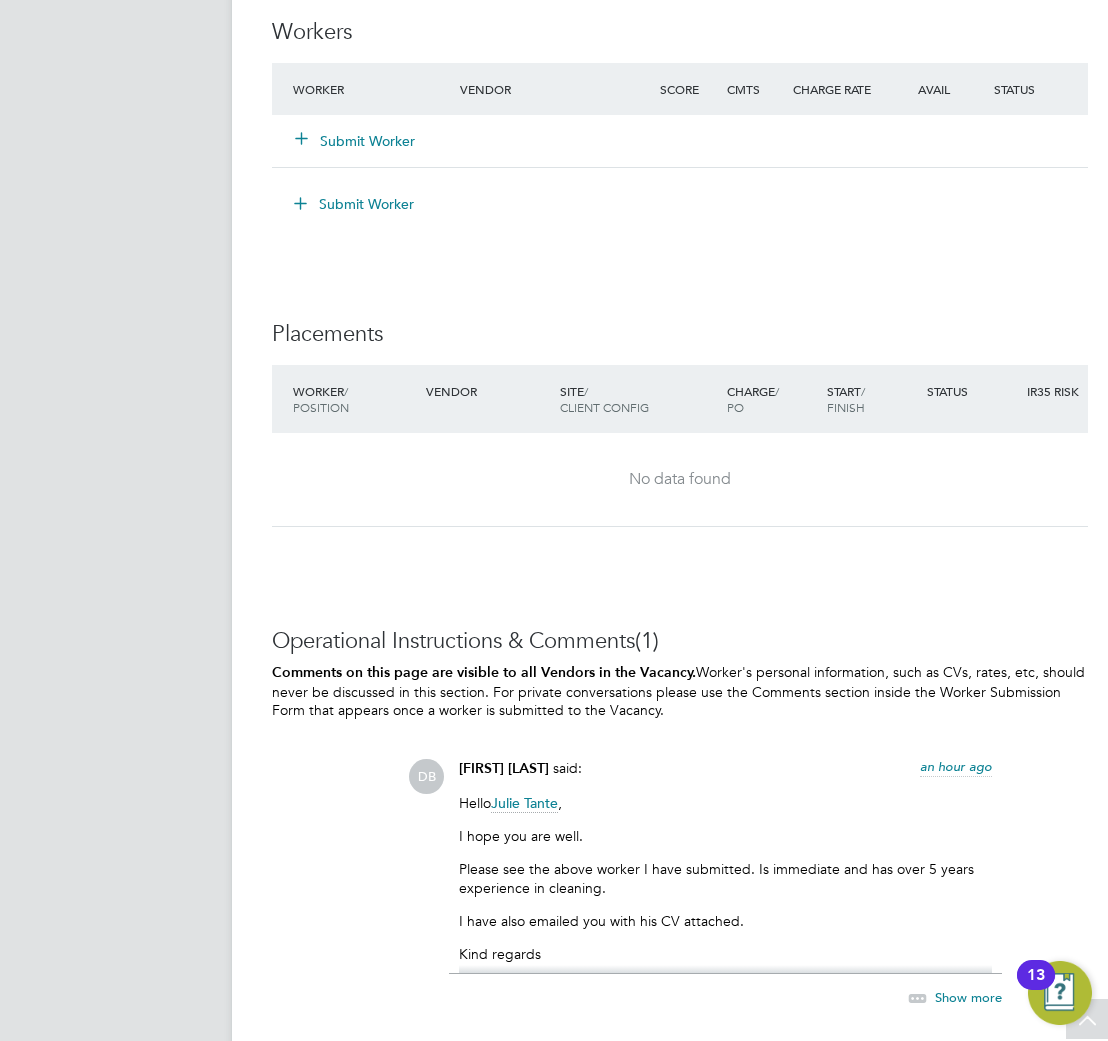 click on "Submit Worker" 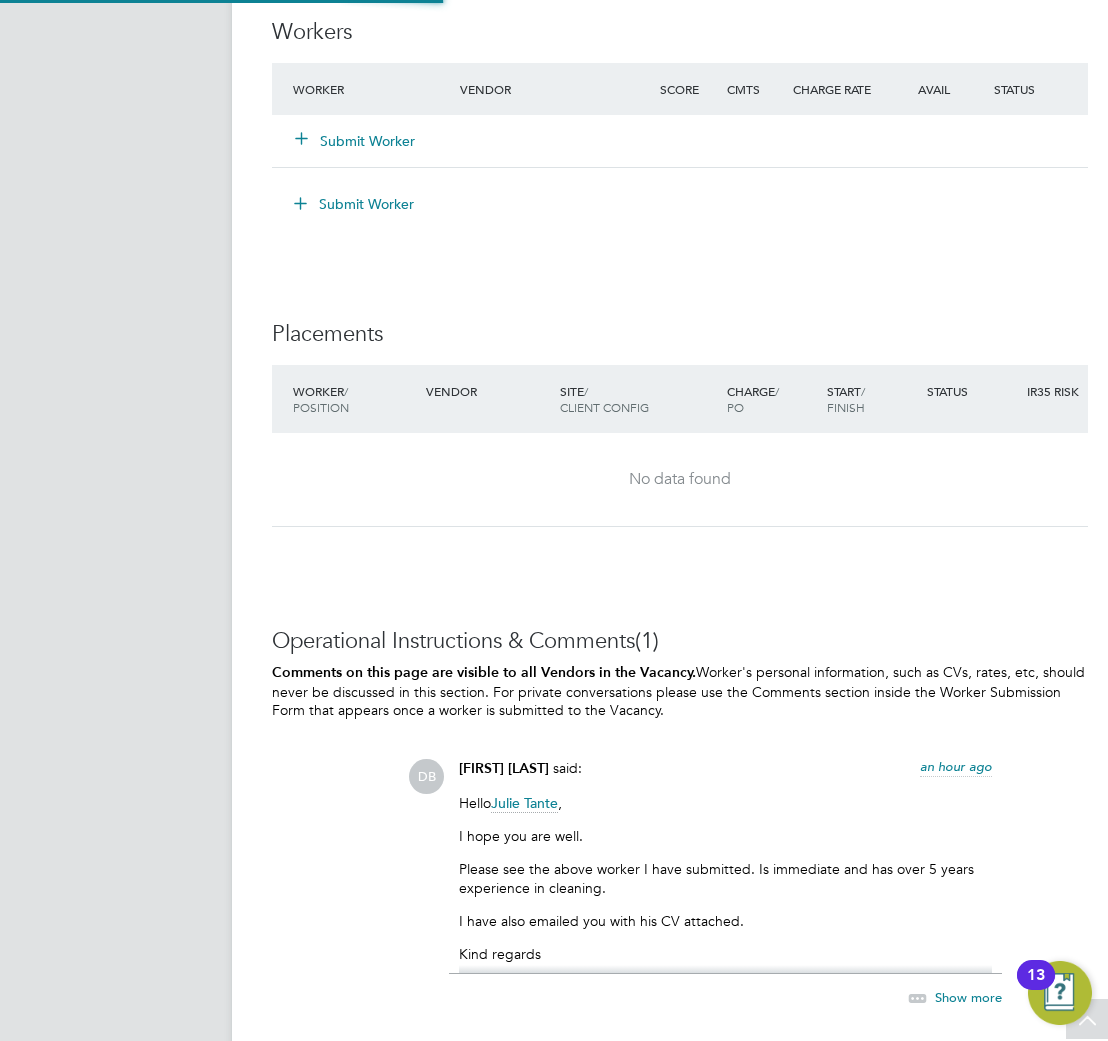 scroll, scrollTop: 9, scrollLeft: 9, axis: both 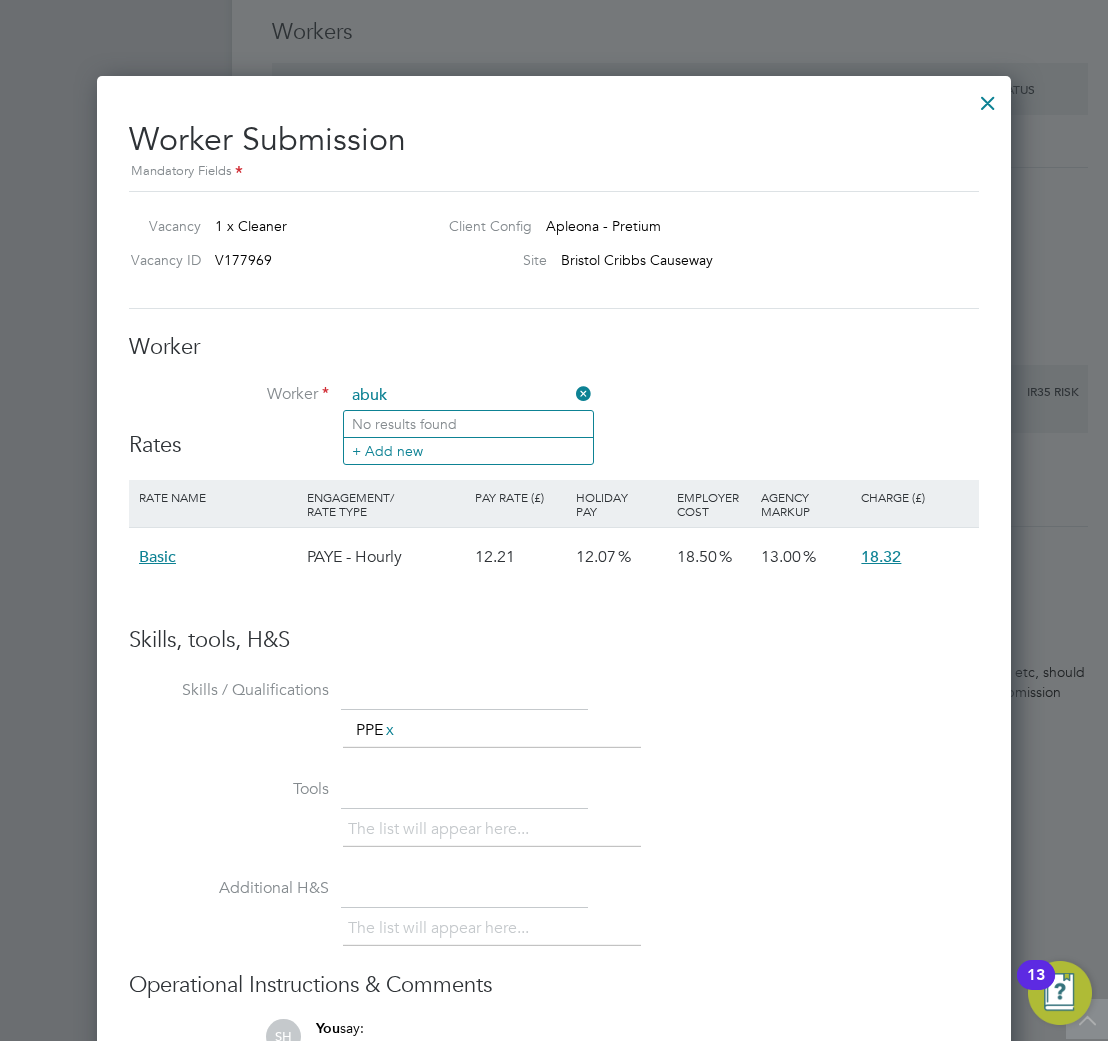 type on "abuk" 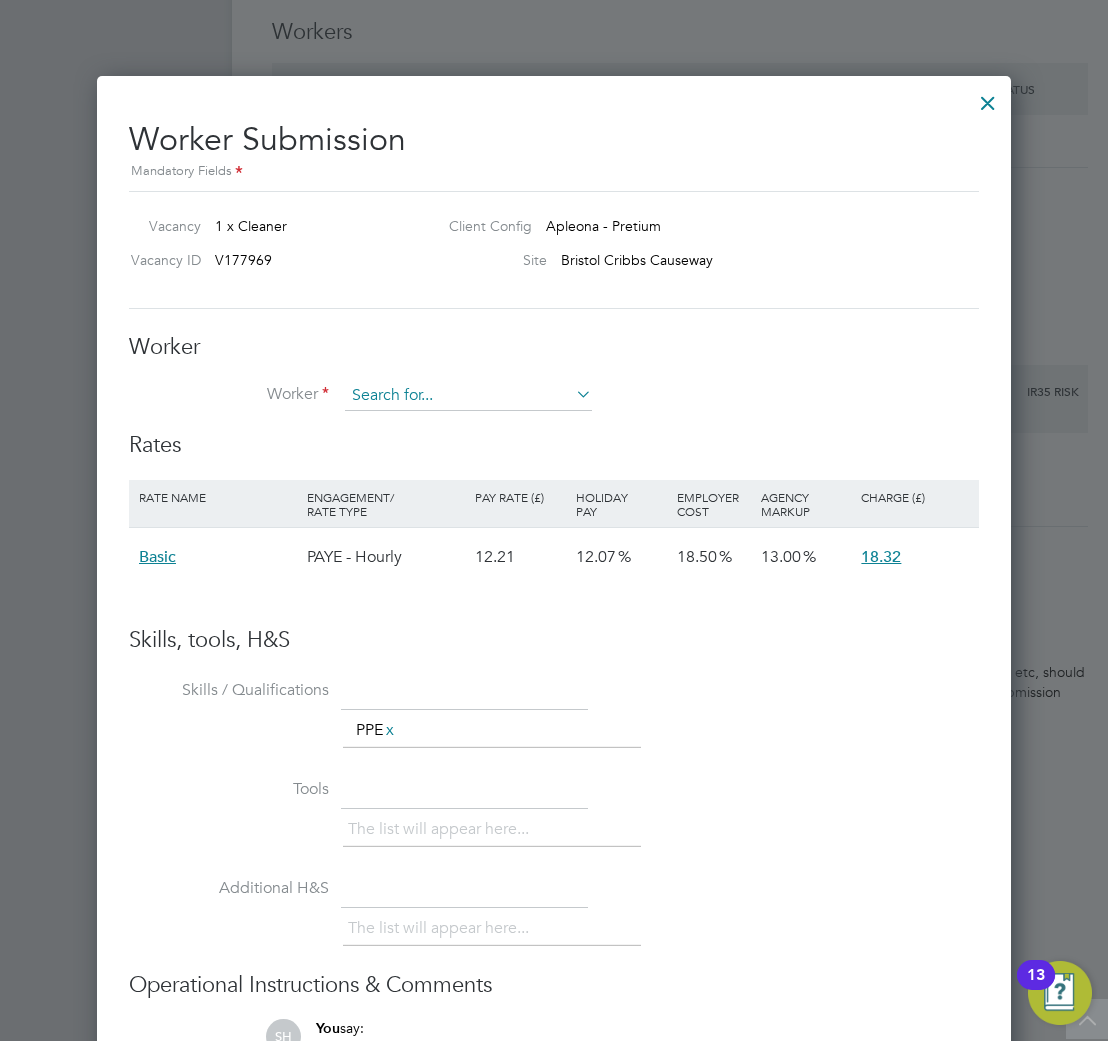 click at bounding box center (468, 396) 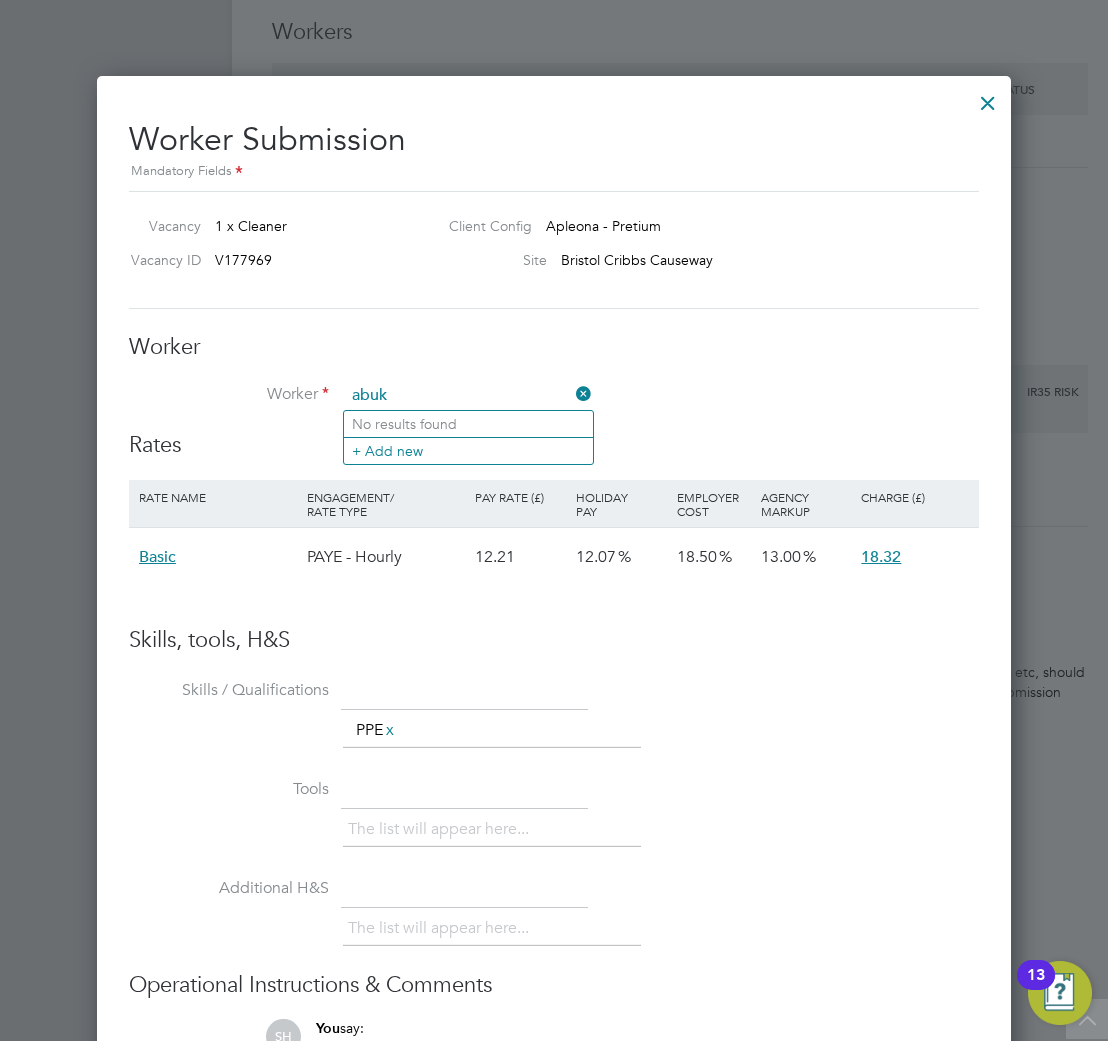 type on "abuk" 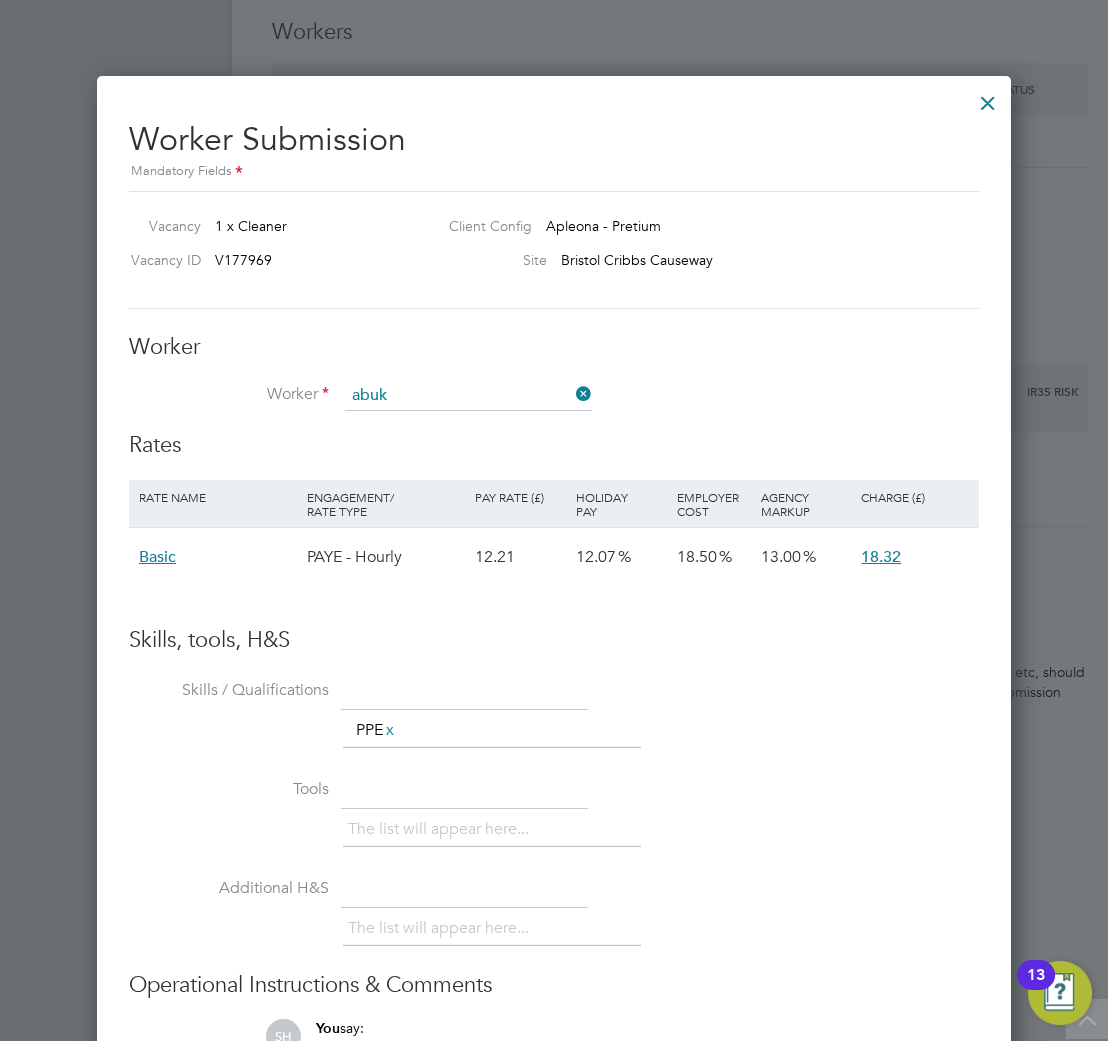 type 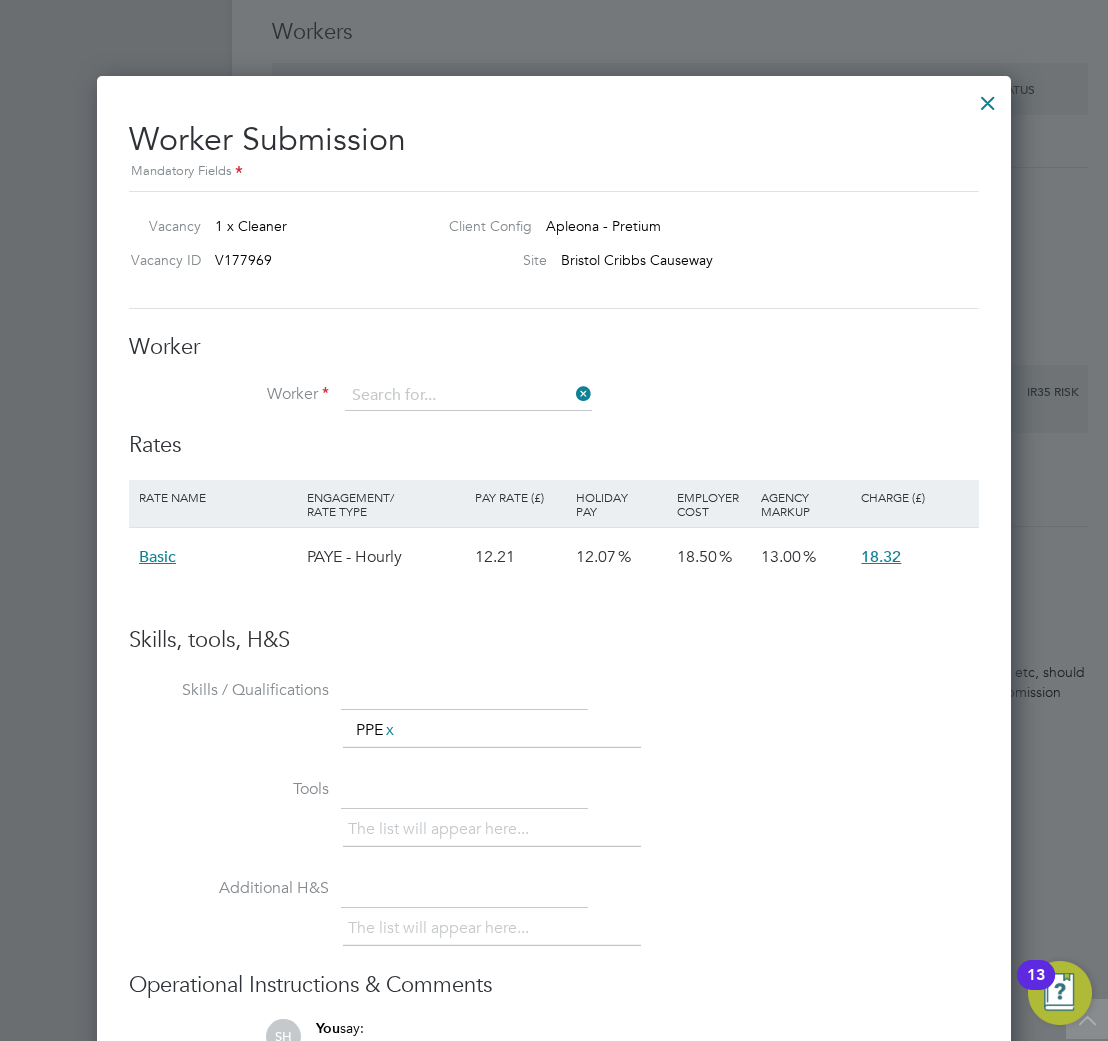 click at bounding box center (572, 394) 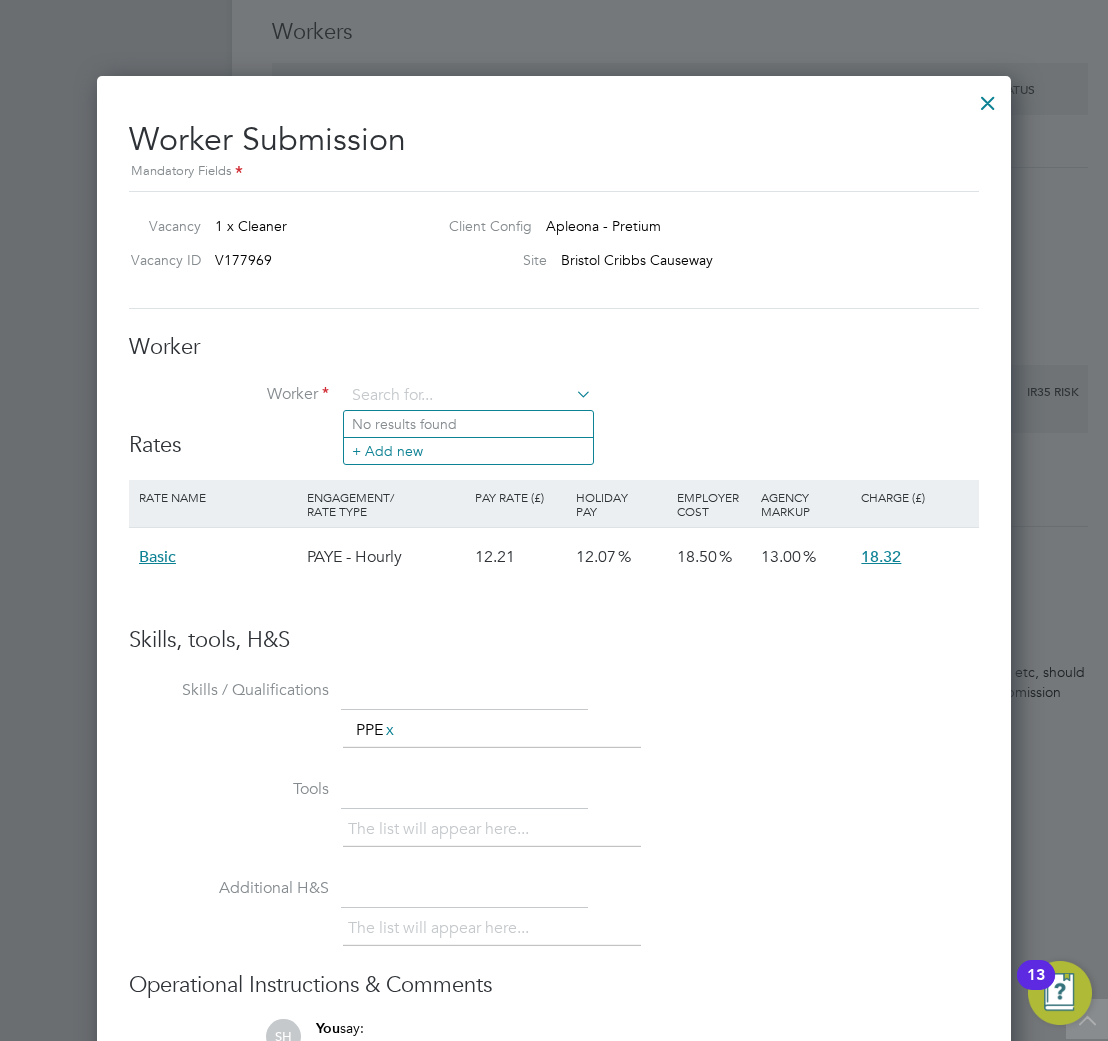 click on "Worker Submission Mandatory Fields Vacancy   1 x Cleaner Client Config   Apleona - Pretium Vacancy ID   V177969 Site   Bristol Cribbs Causeway Worker Worker     Worker Engagement Type   Rates Rate Name Engagement/ Rate Type Pay Rate (£) Holiday Pay Employer Cost Agency Markup Charge (£) Basic PAYE - Hourly 12.21 12.07   18.50   13.00 18.32 Skills, tools, H&S Skills / Qualifications The list will appear here... PPE  x Tools The list will appear here... Additional H&S The list will appear here... Operational Instructions & Comments SH You  say: Attachments are not supported Cancel   Save and Add Another Worker   Save" at bounding box center [554, 672] 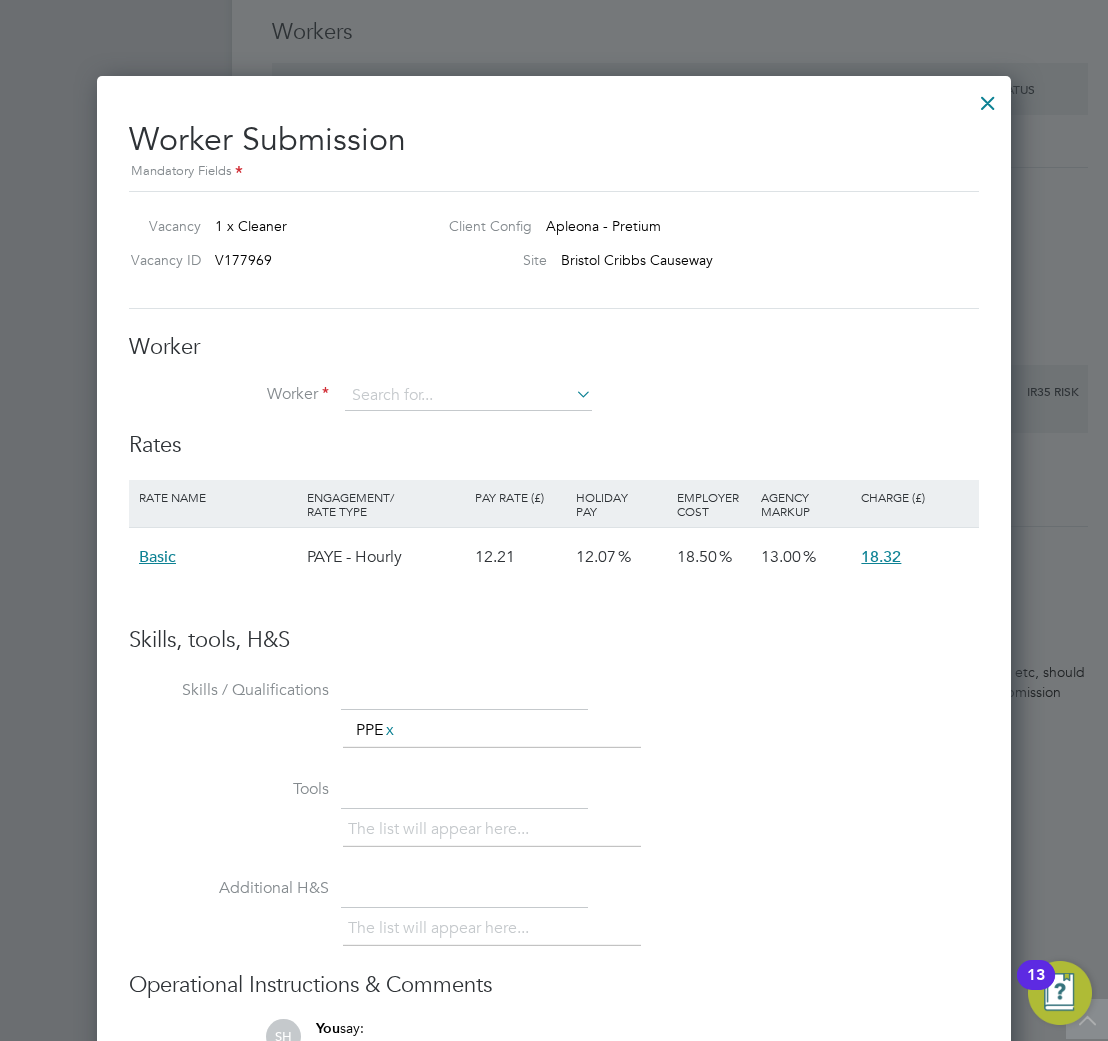 click at bounding box center (988, 98) 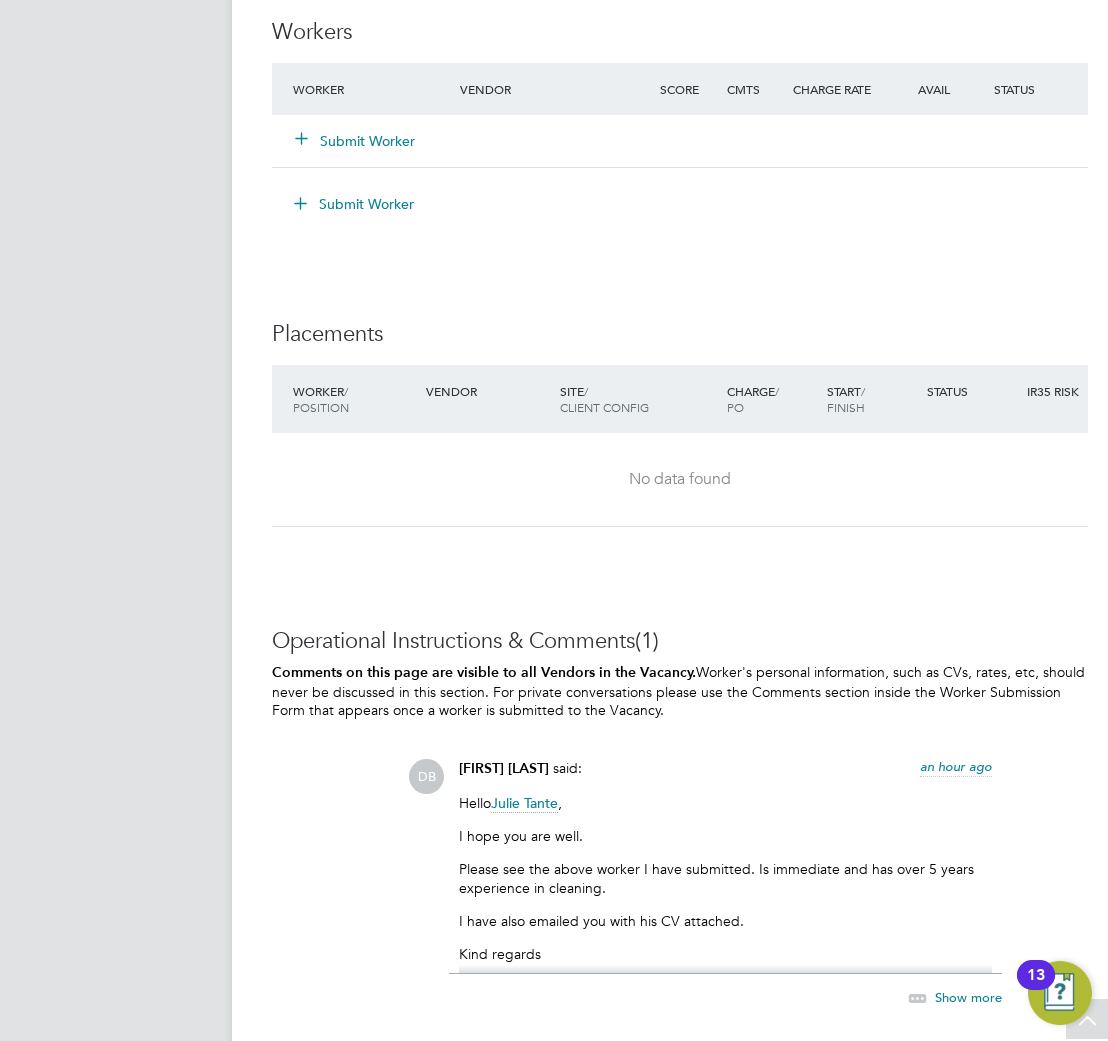 click on "Submit Worker" 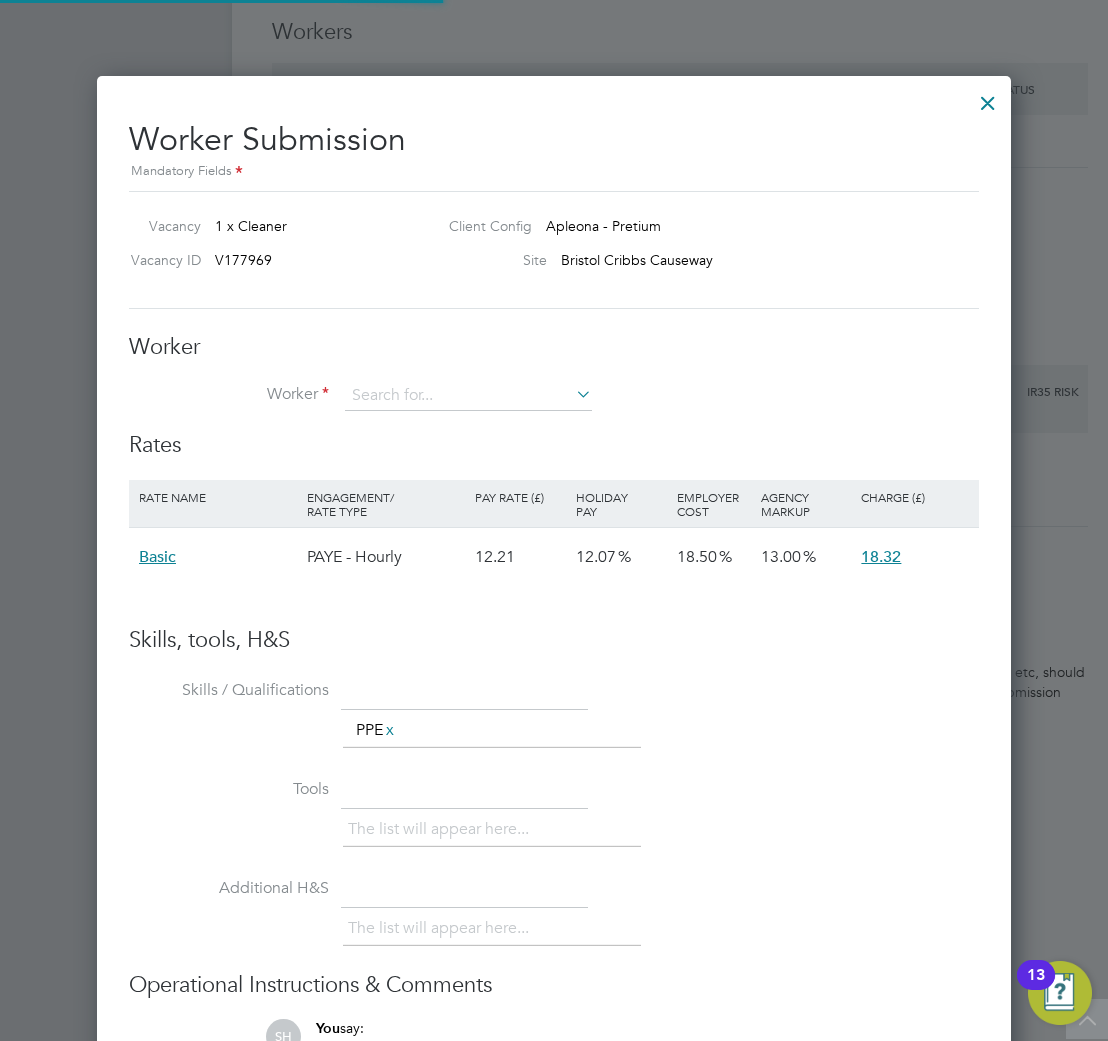 scroll, scrollTop: 9, scrollLeft: 9, axis: both 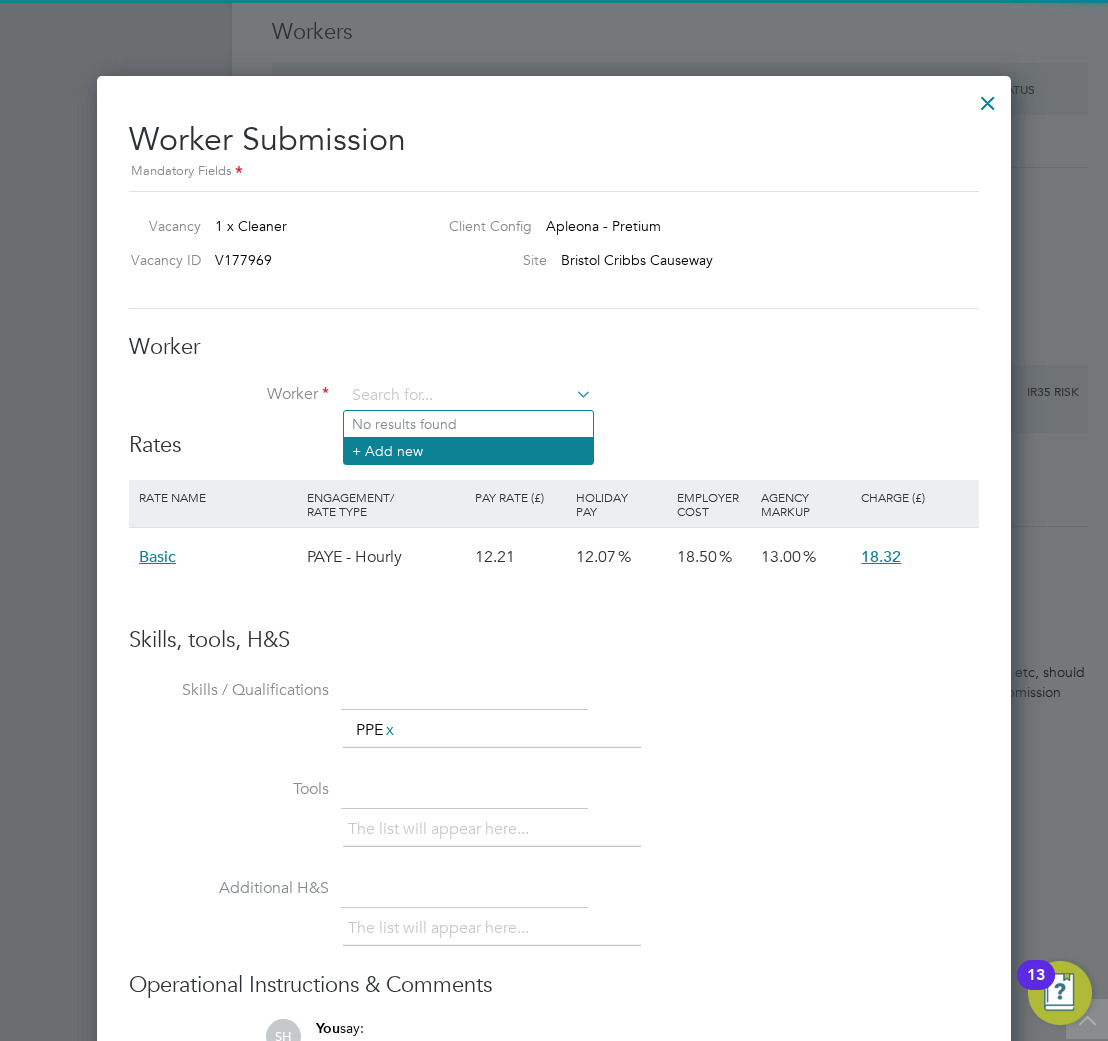 click on "+ Add new" 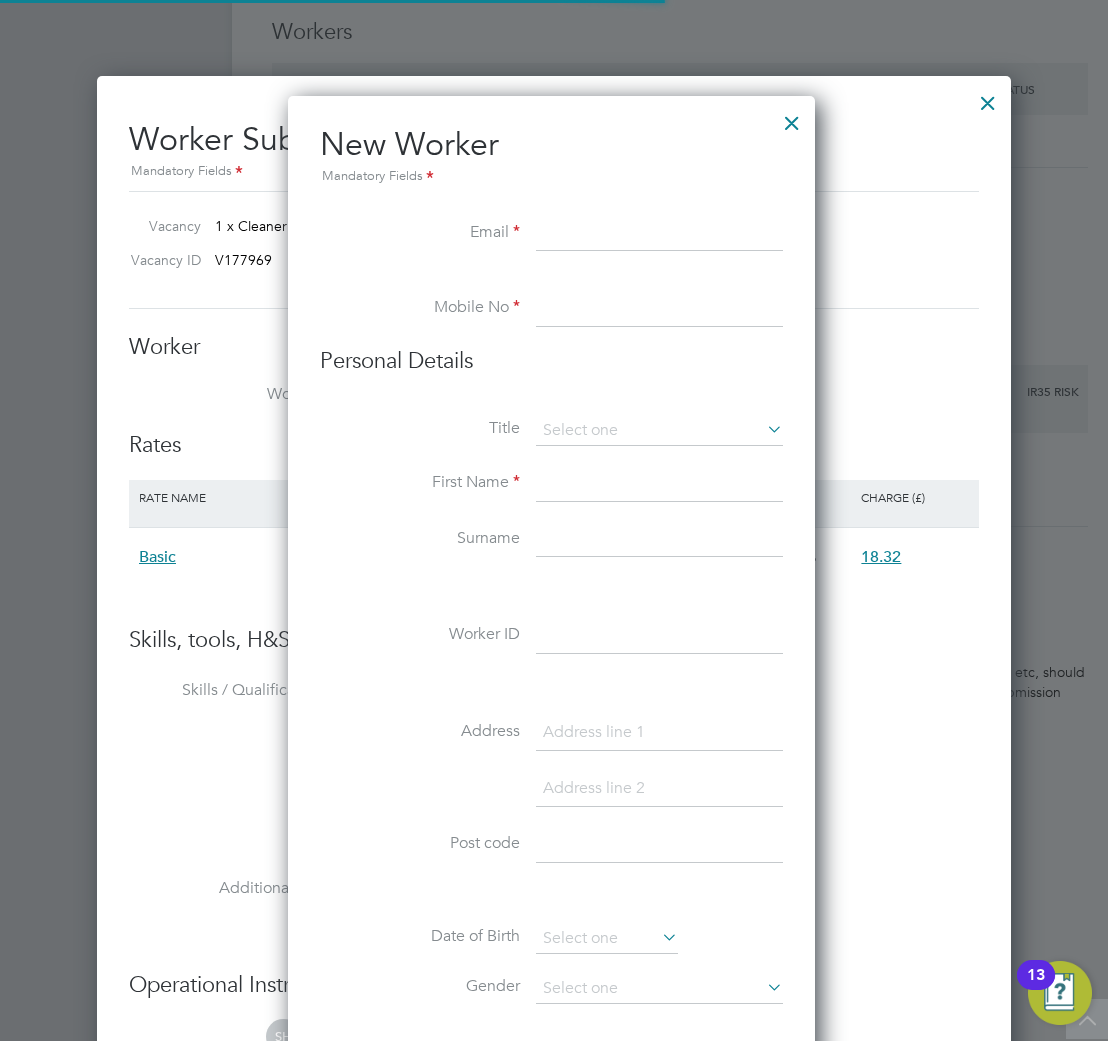 scroll 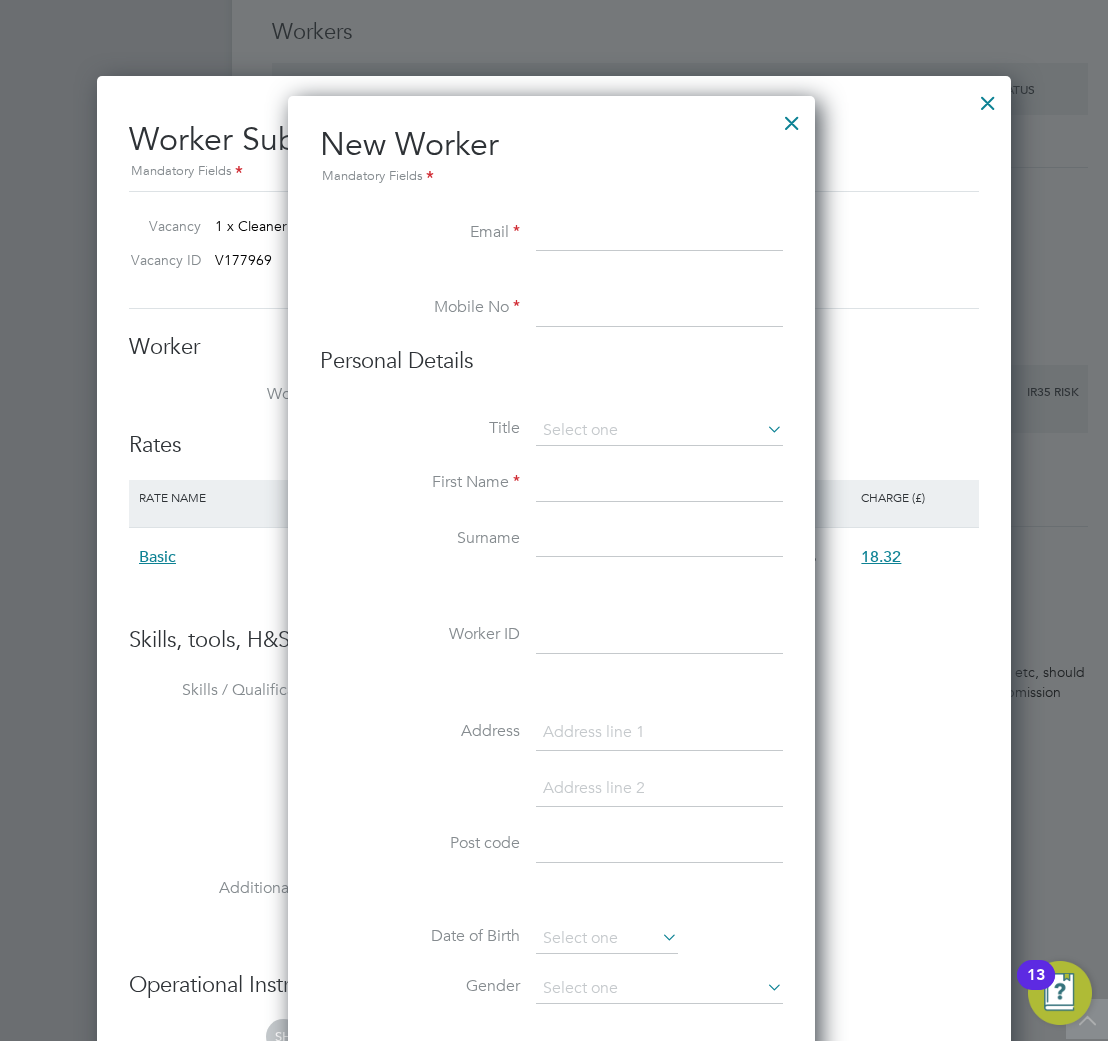 click at bounding box center (659, 234) 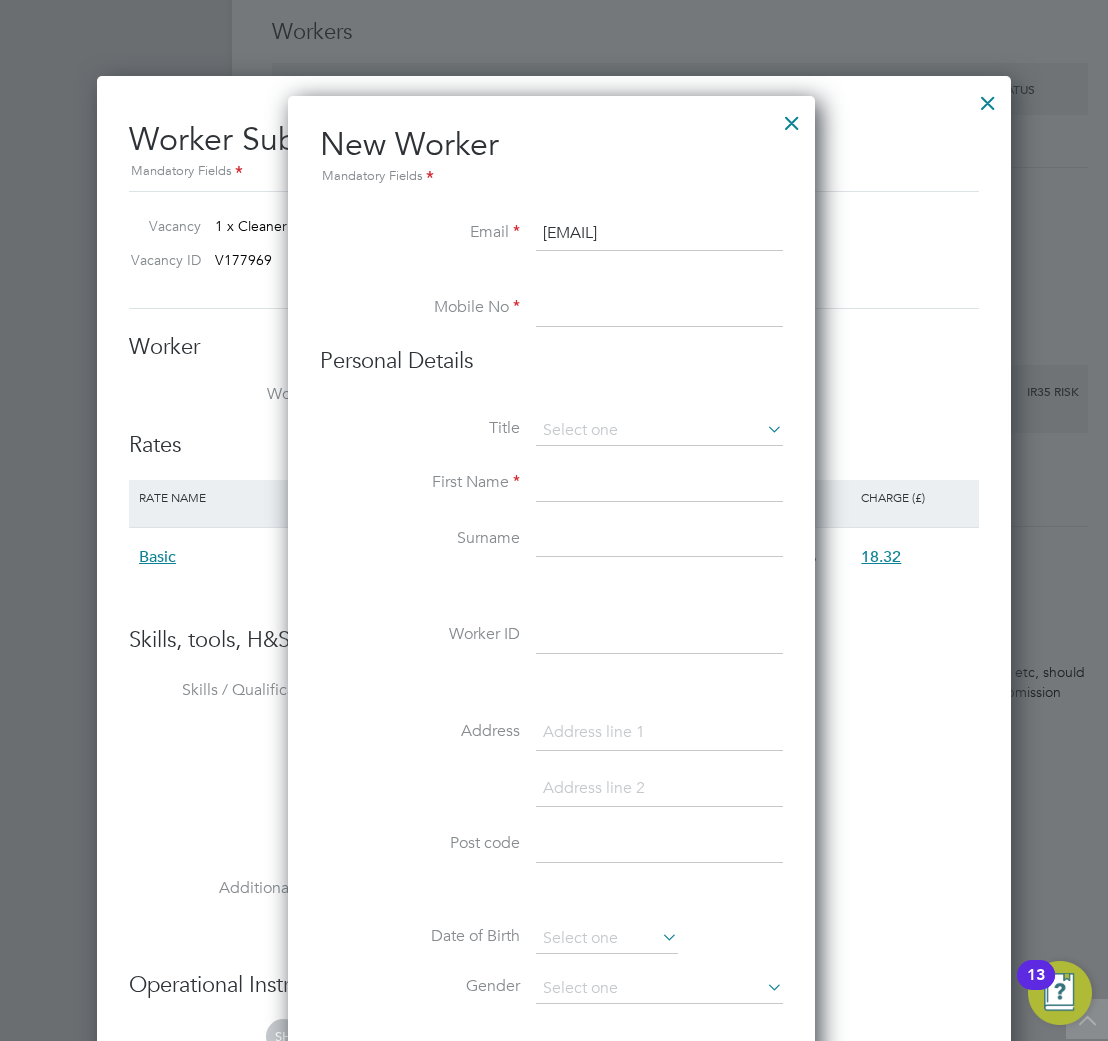 type on "abukarwasuge713@gmail.com" 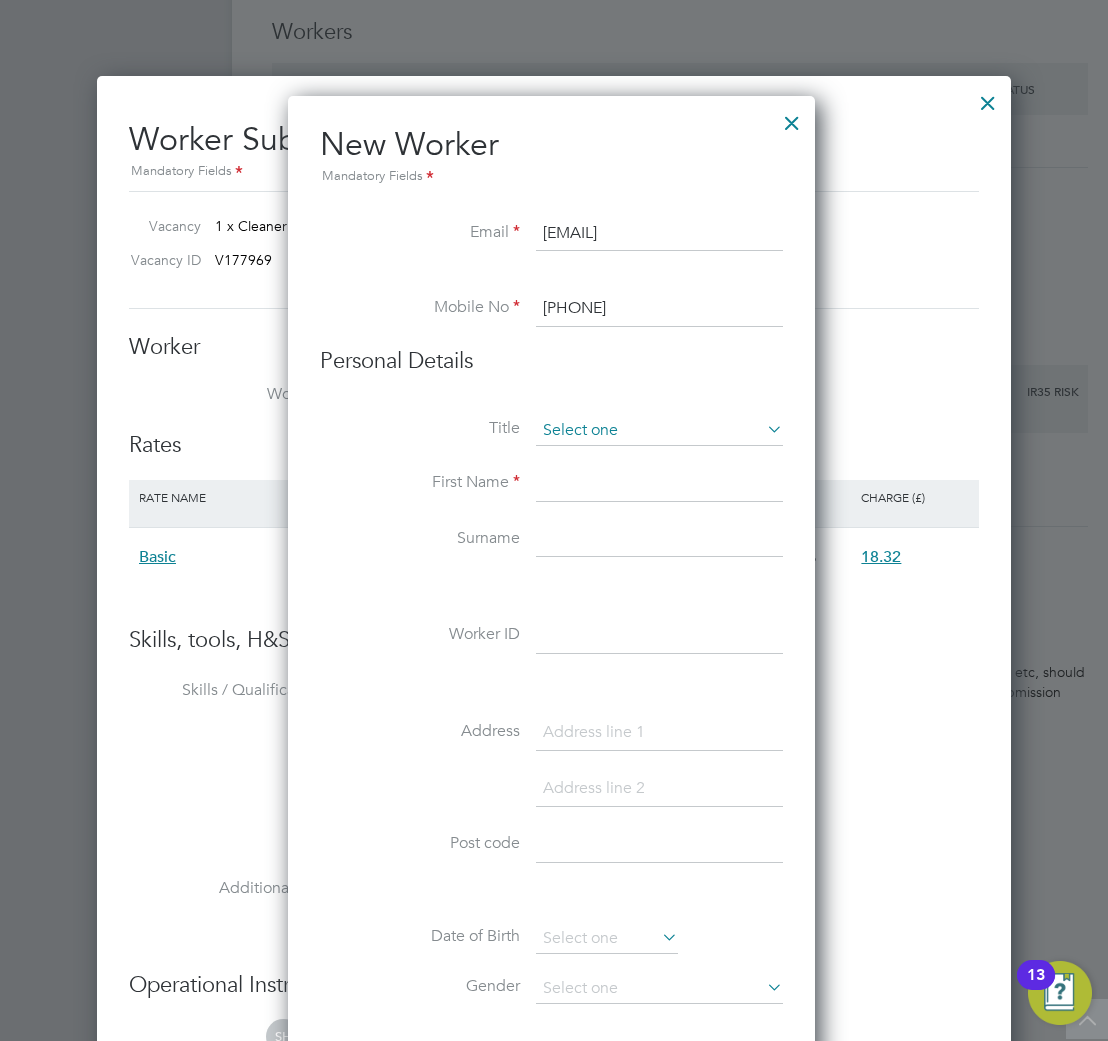 type on "07754372268" 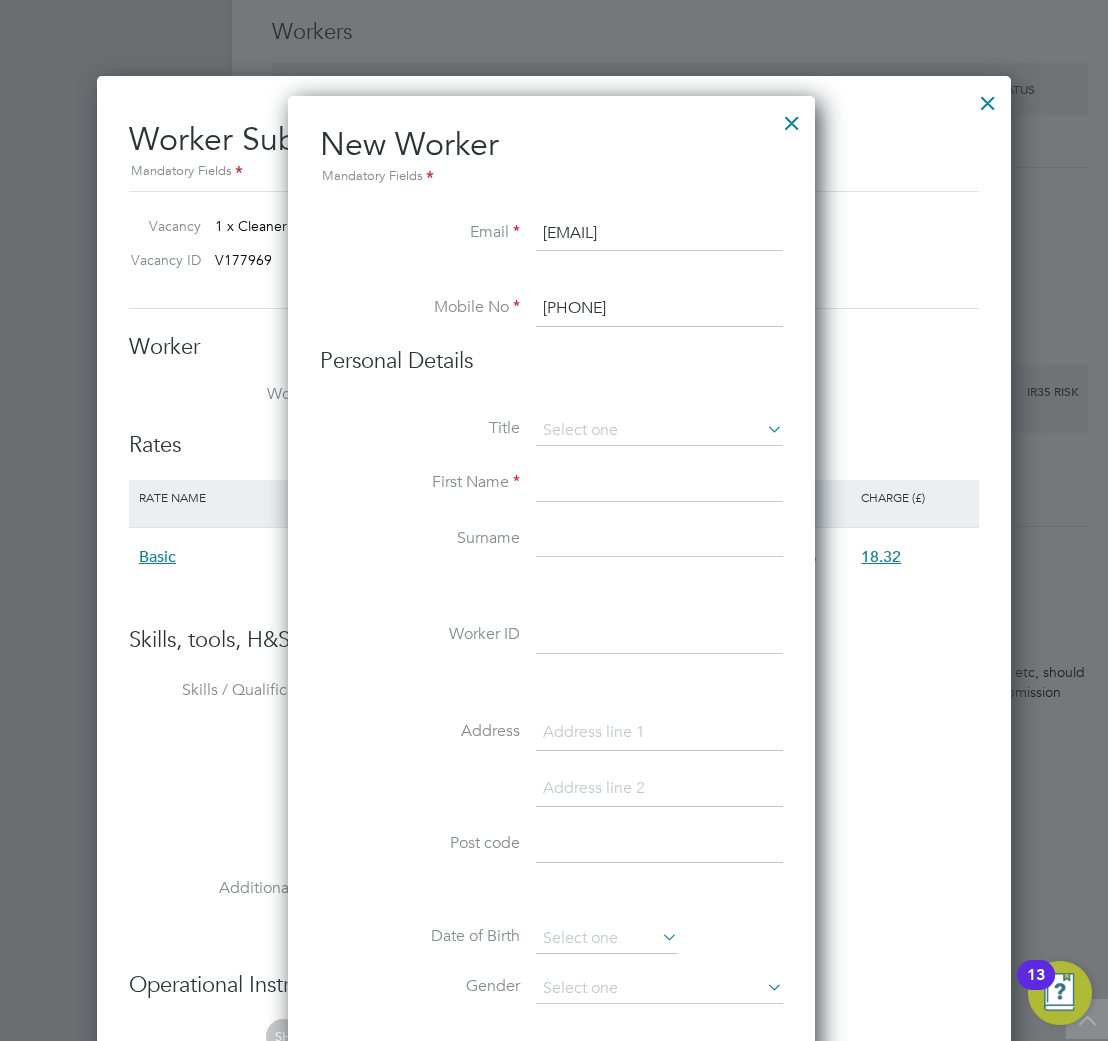 click on "Mr" 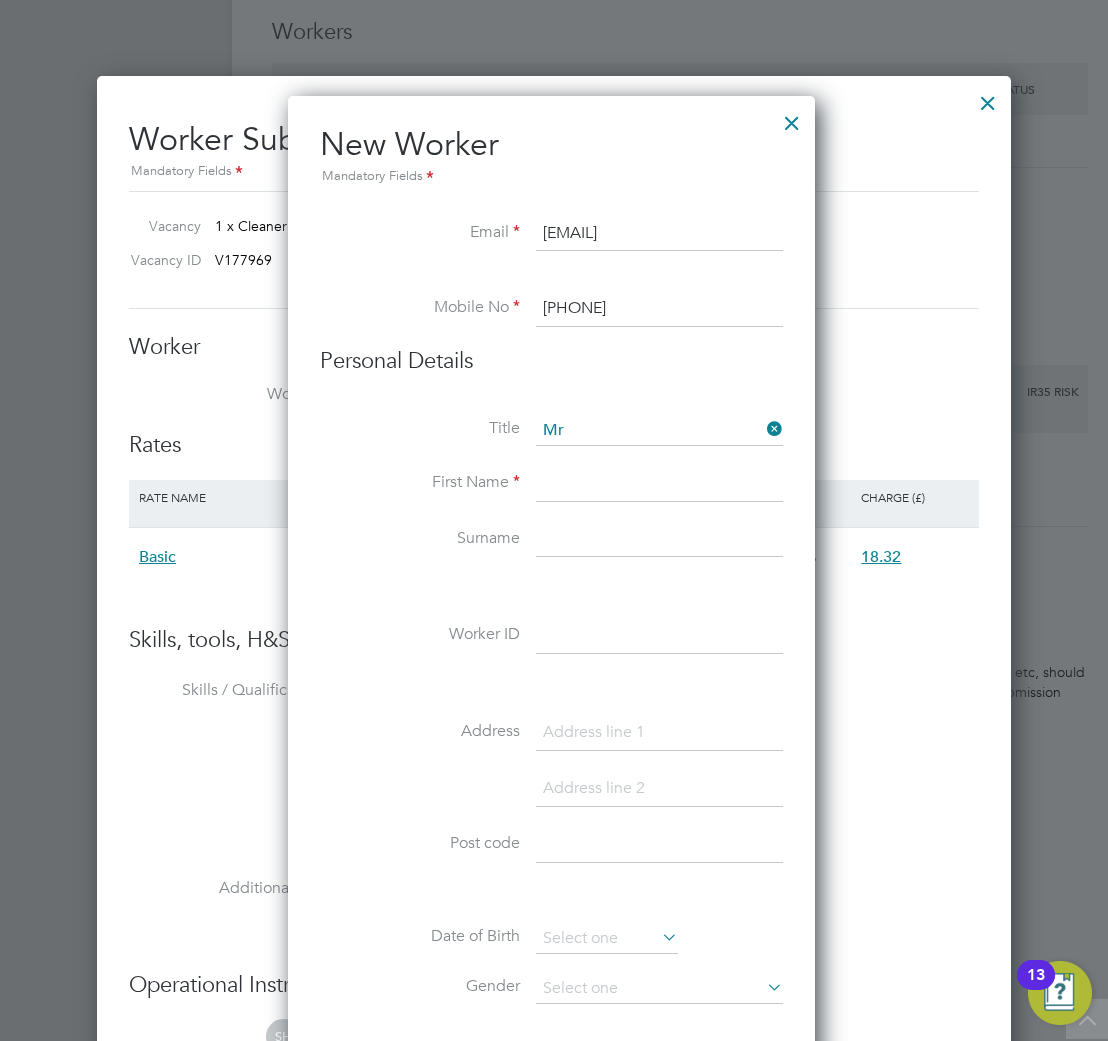 click at bounding box center [659, 484] 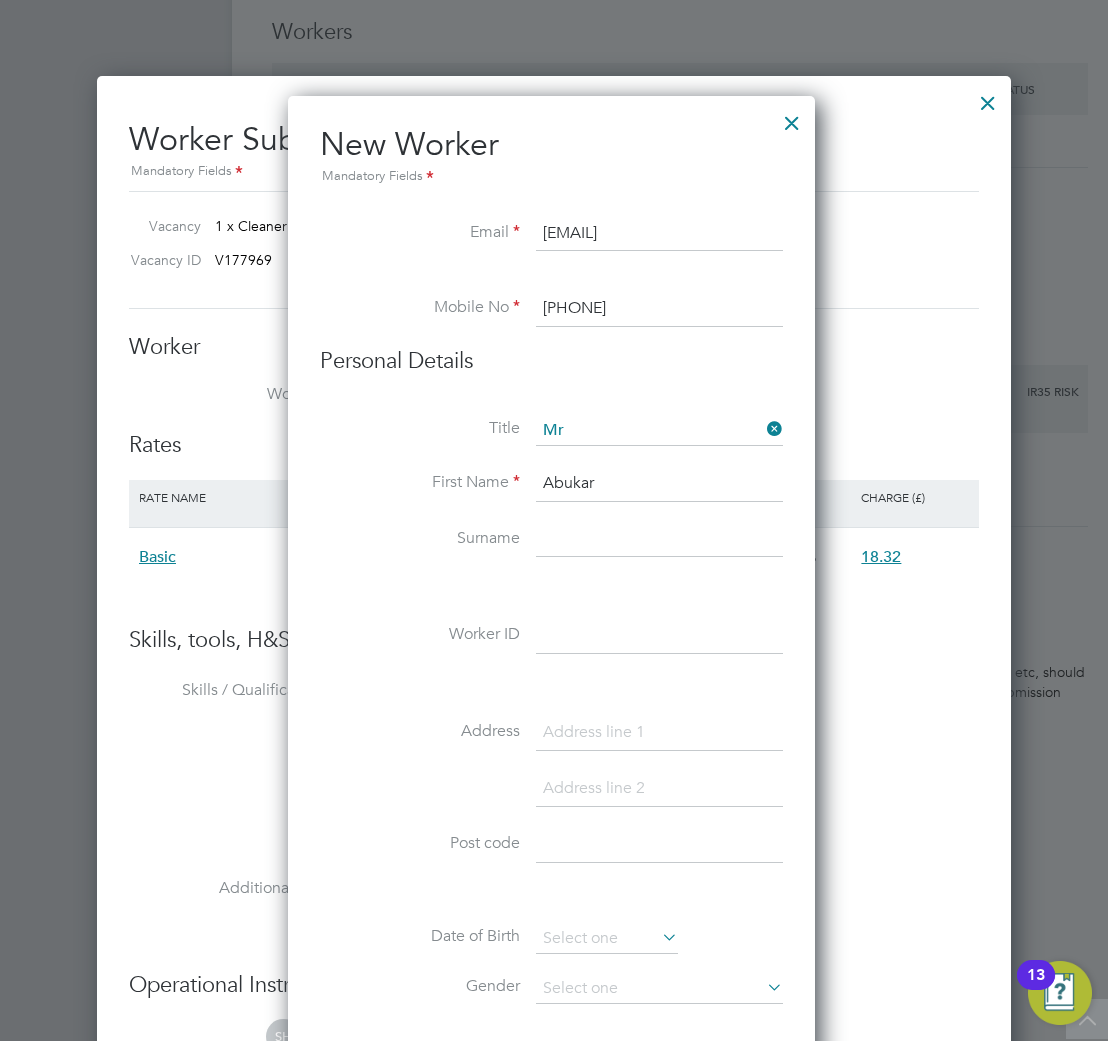 type on "Abukar" 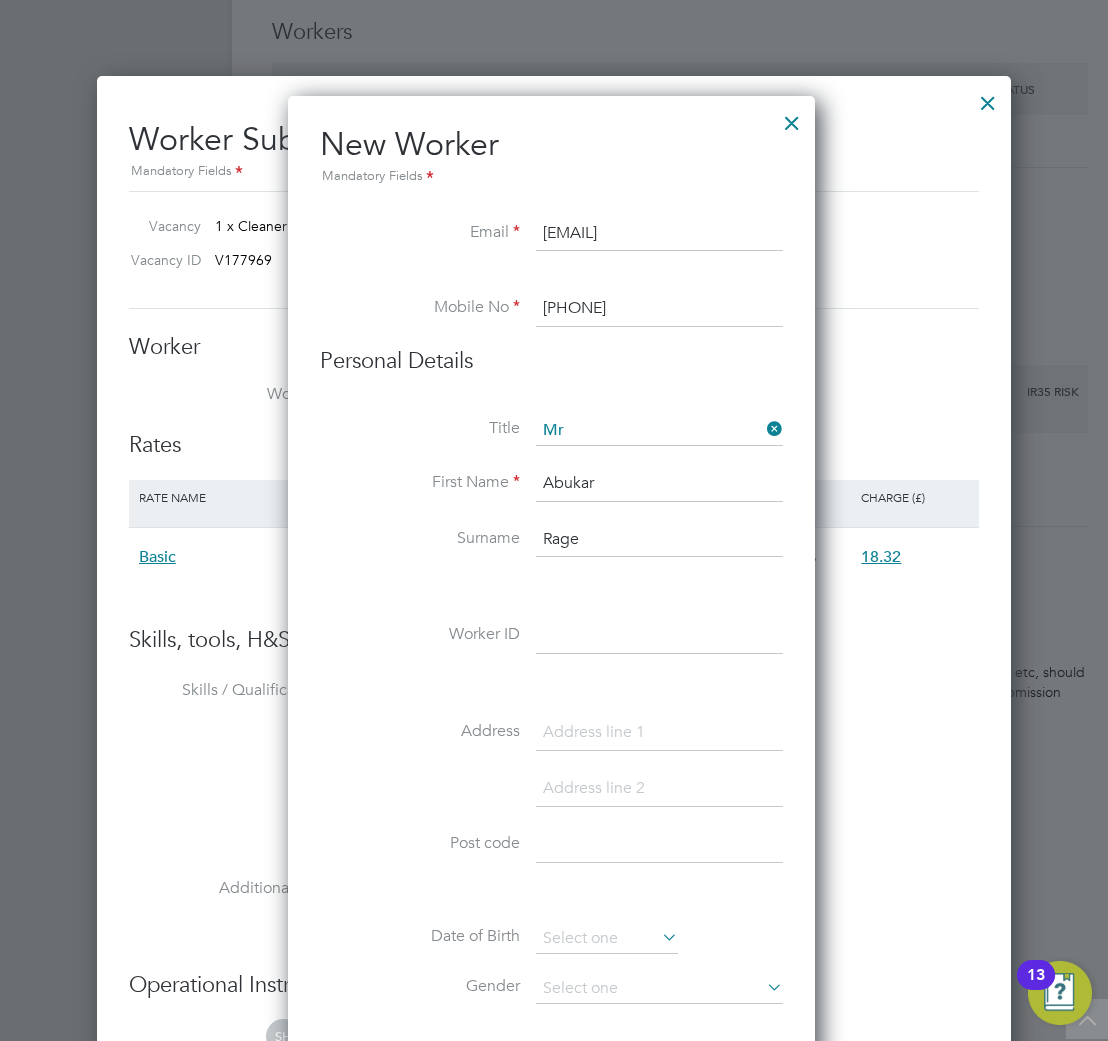 type on "Rage" 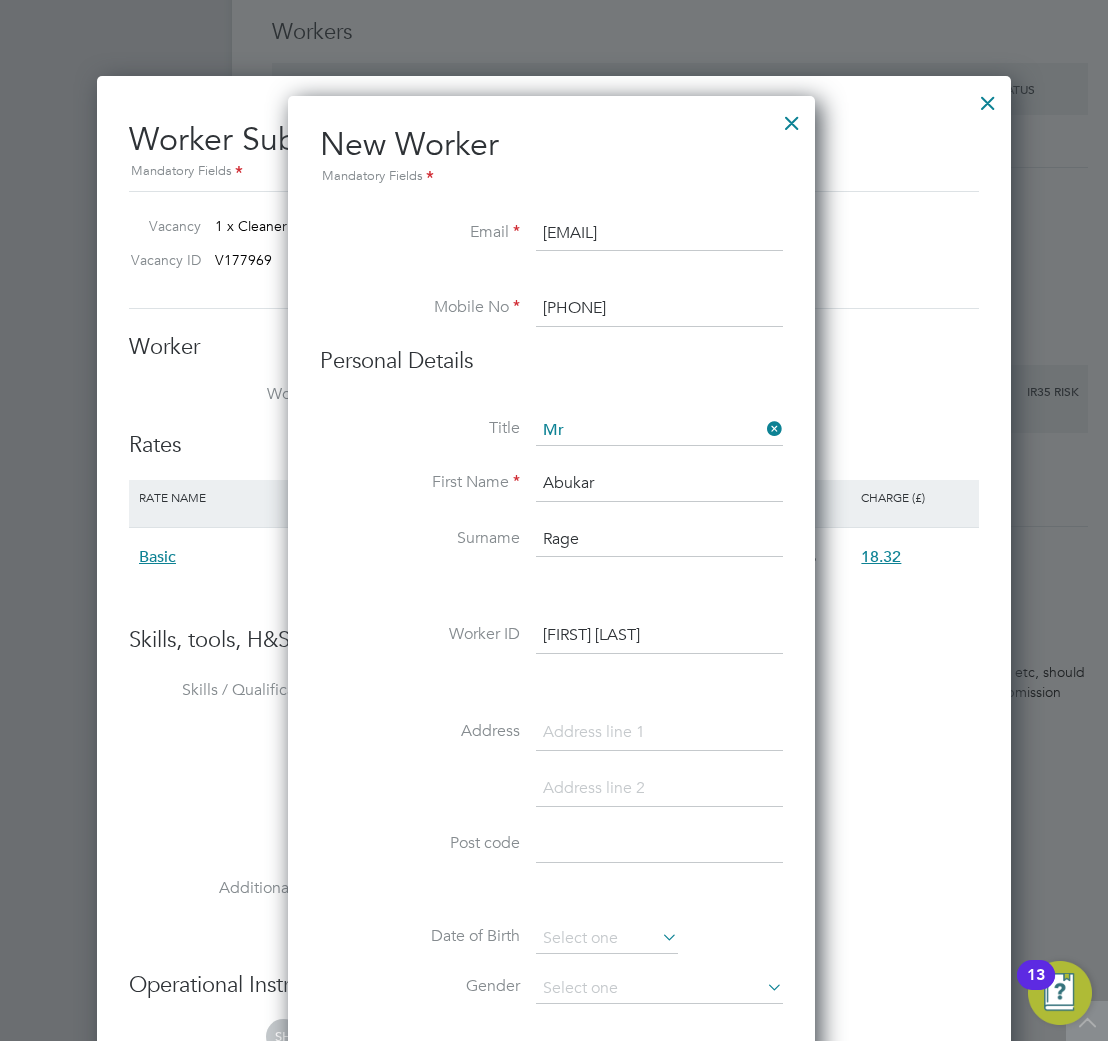 scroll, scrollTop: 2266, scrollLeft: 0, axis: vertical 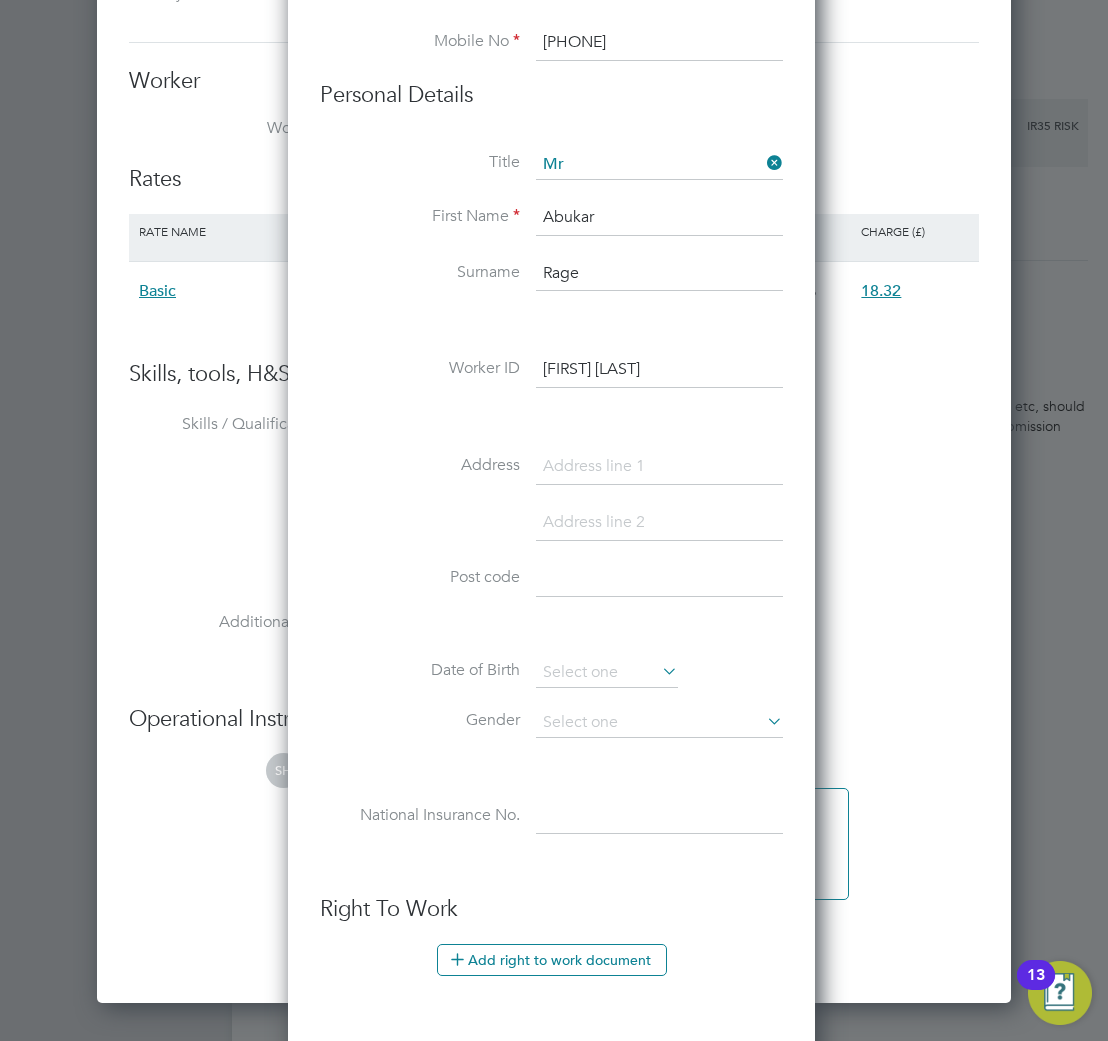 type on "Abukar Rage" 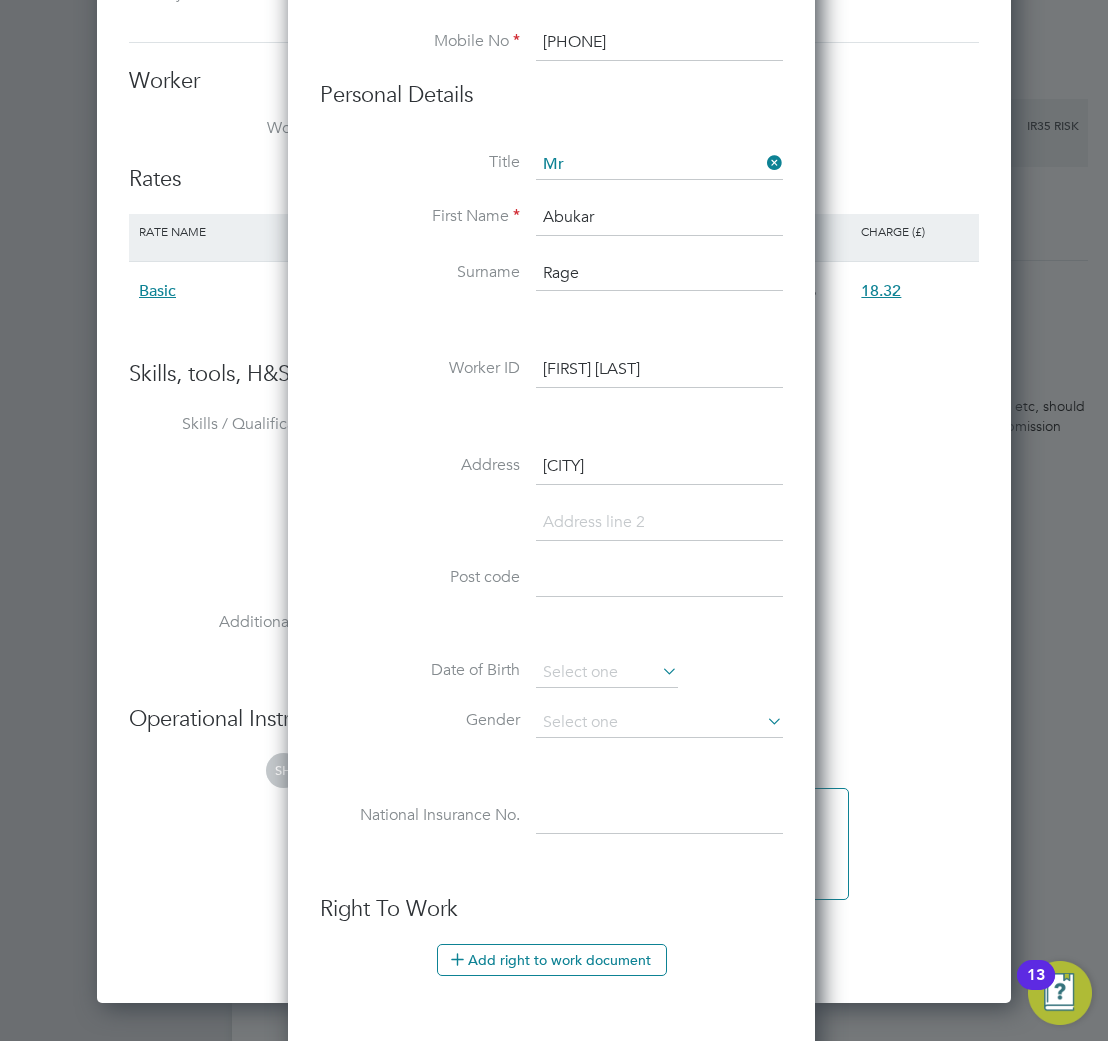 type on "Bristol" 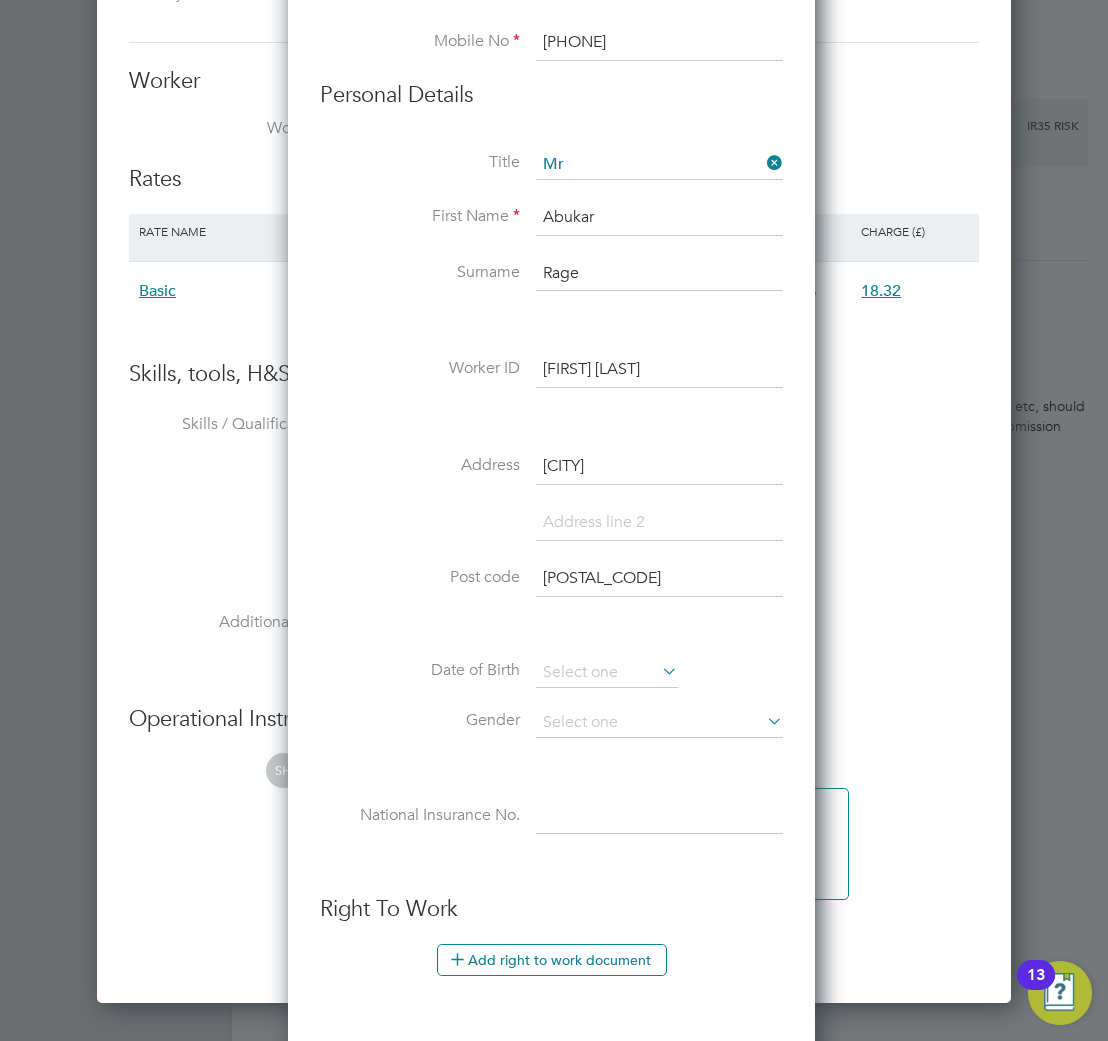 type on "BS5 0UG" 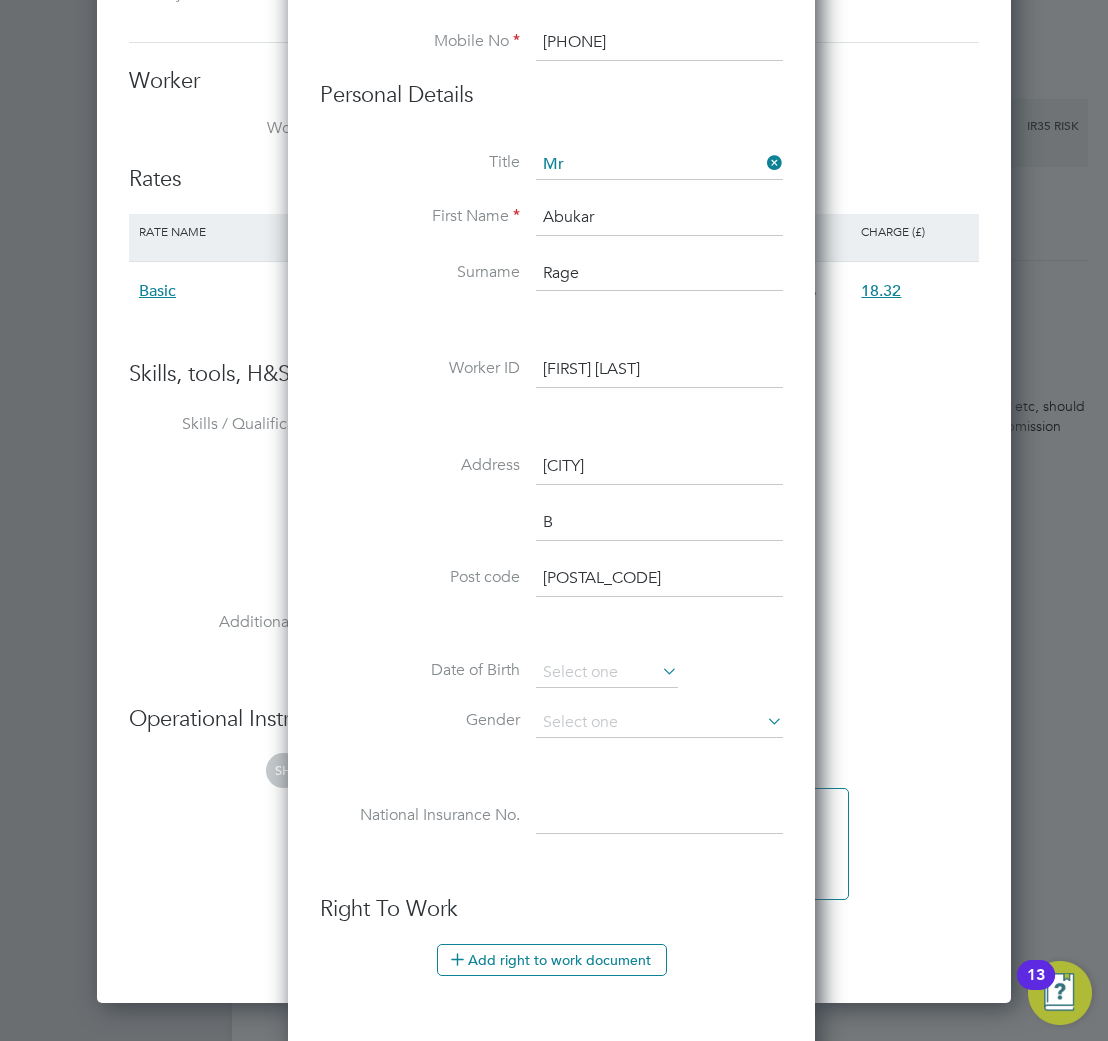 scroll, scrollTop: 10, scrollLeft: 10, axis: both 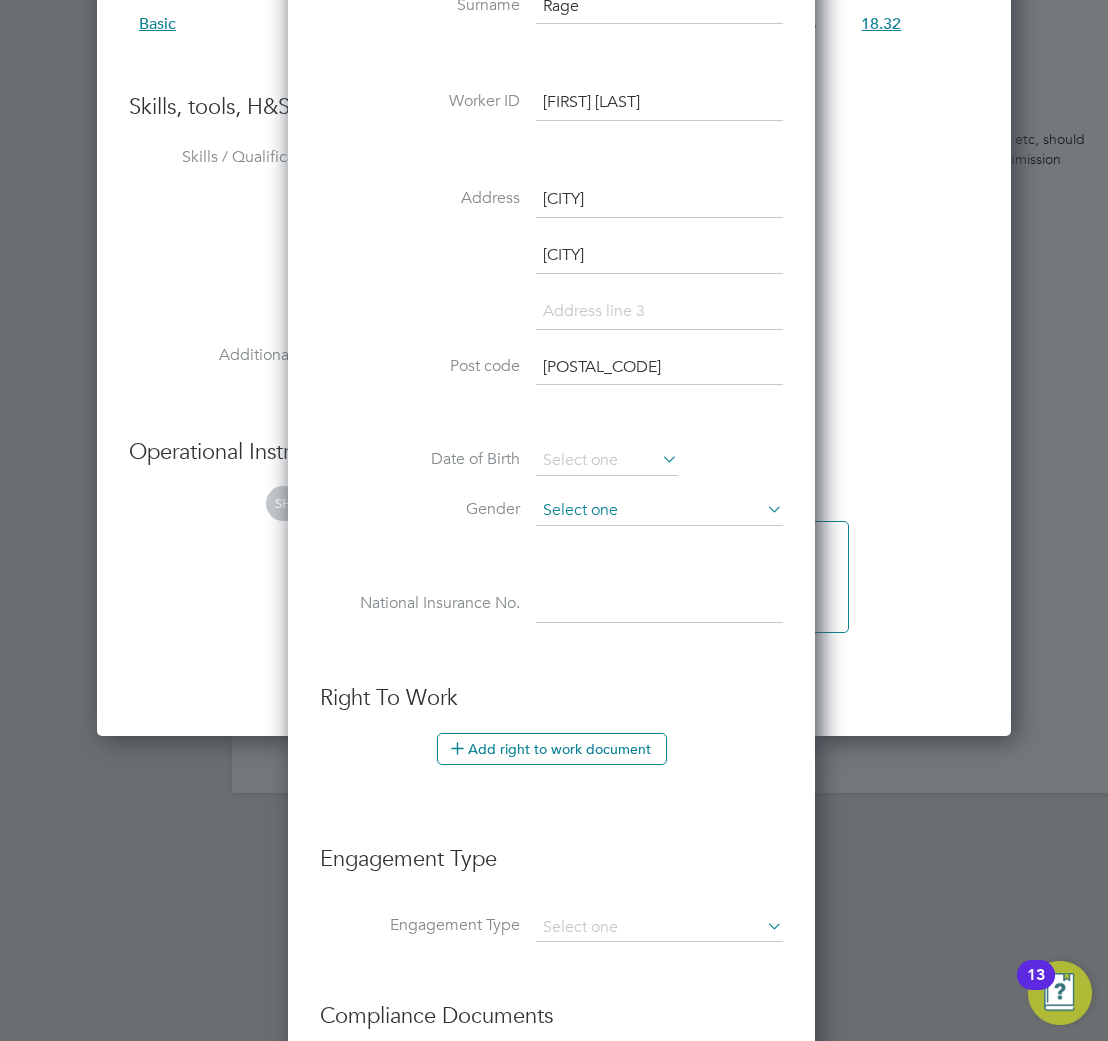 type on "Bristol" 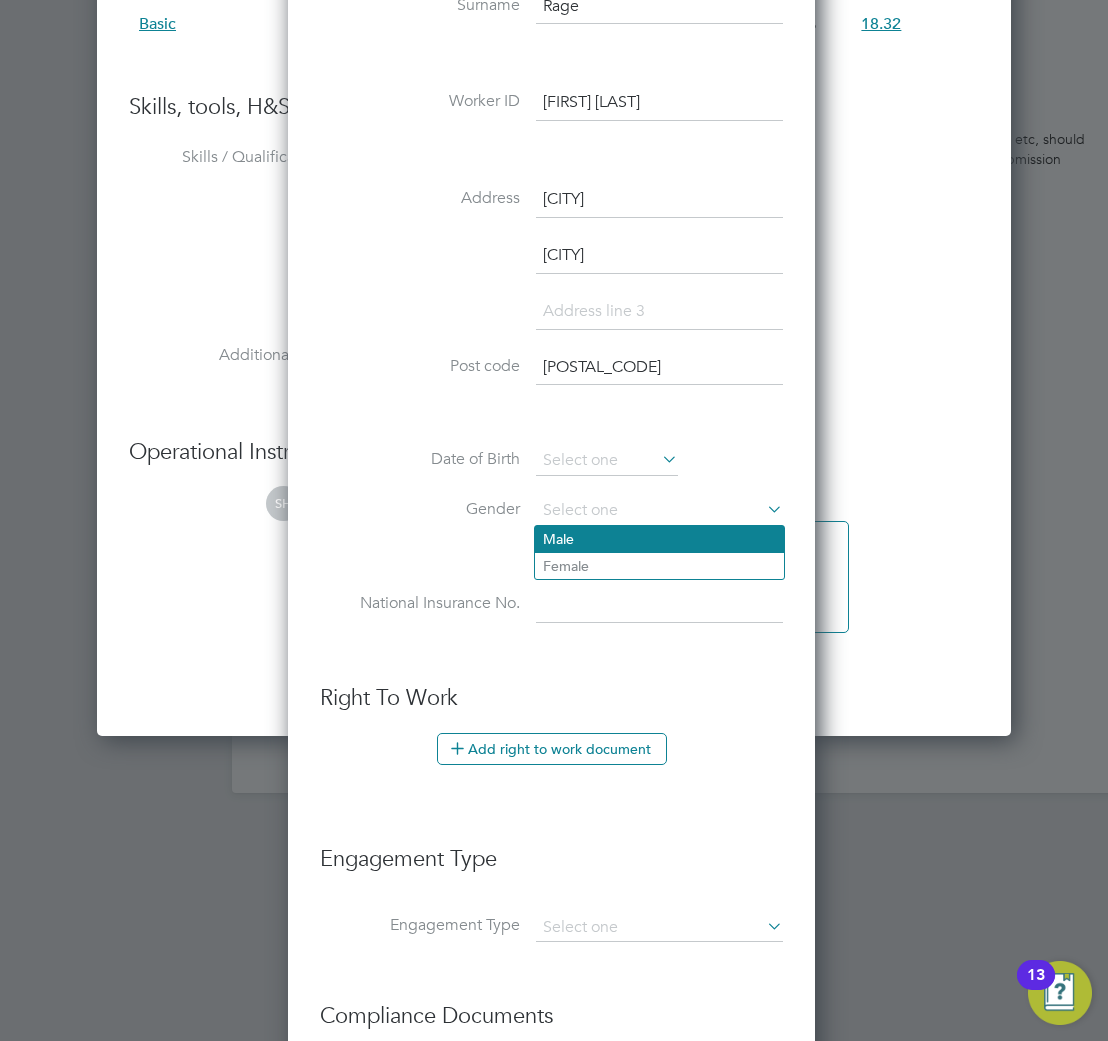 click on "Male" 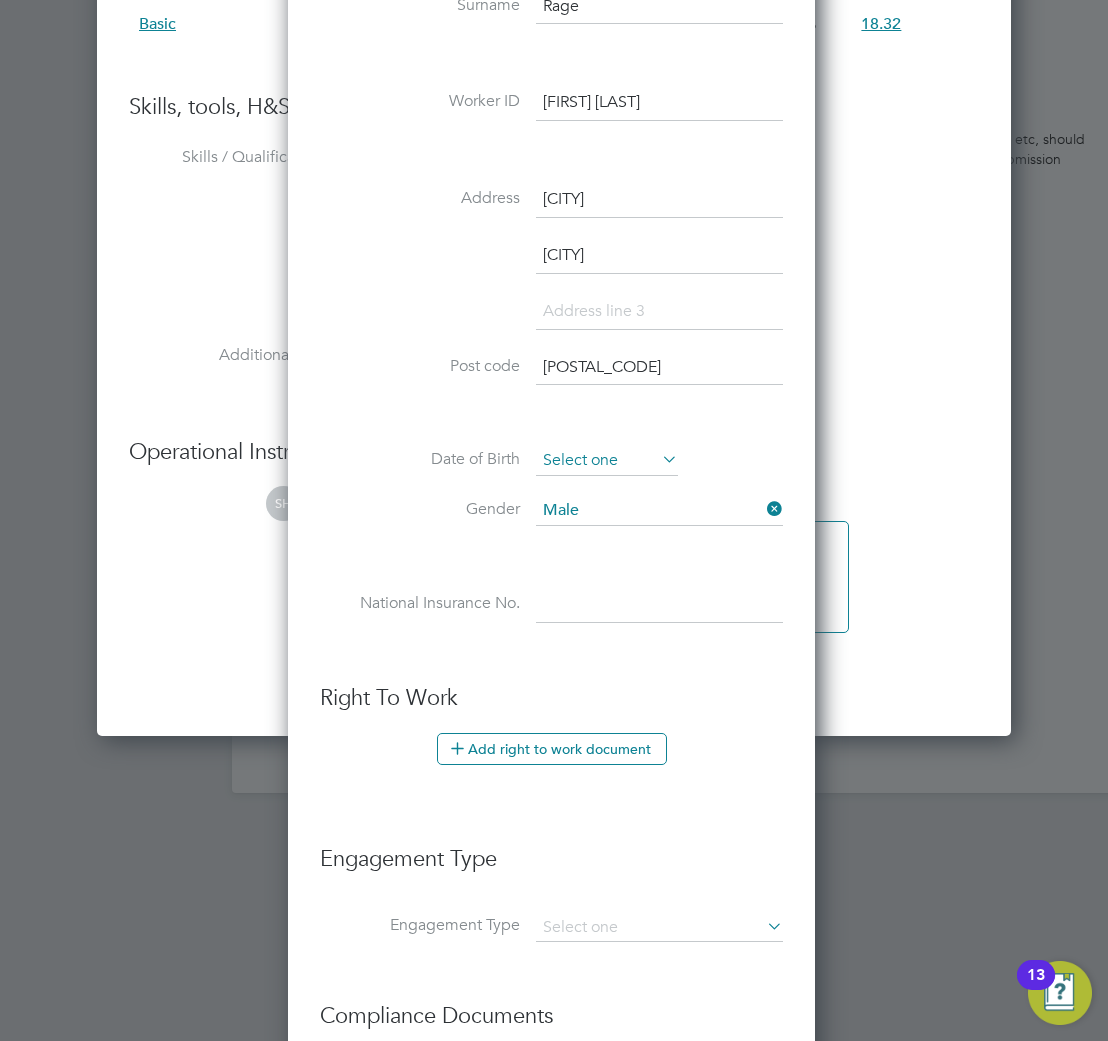 drag, startPoint x: 610, startPoint y: 461, endPoint x: 612, endPoint y: 433, distance: 28.071337 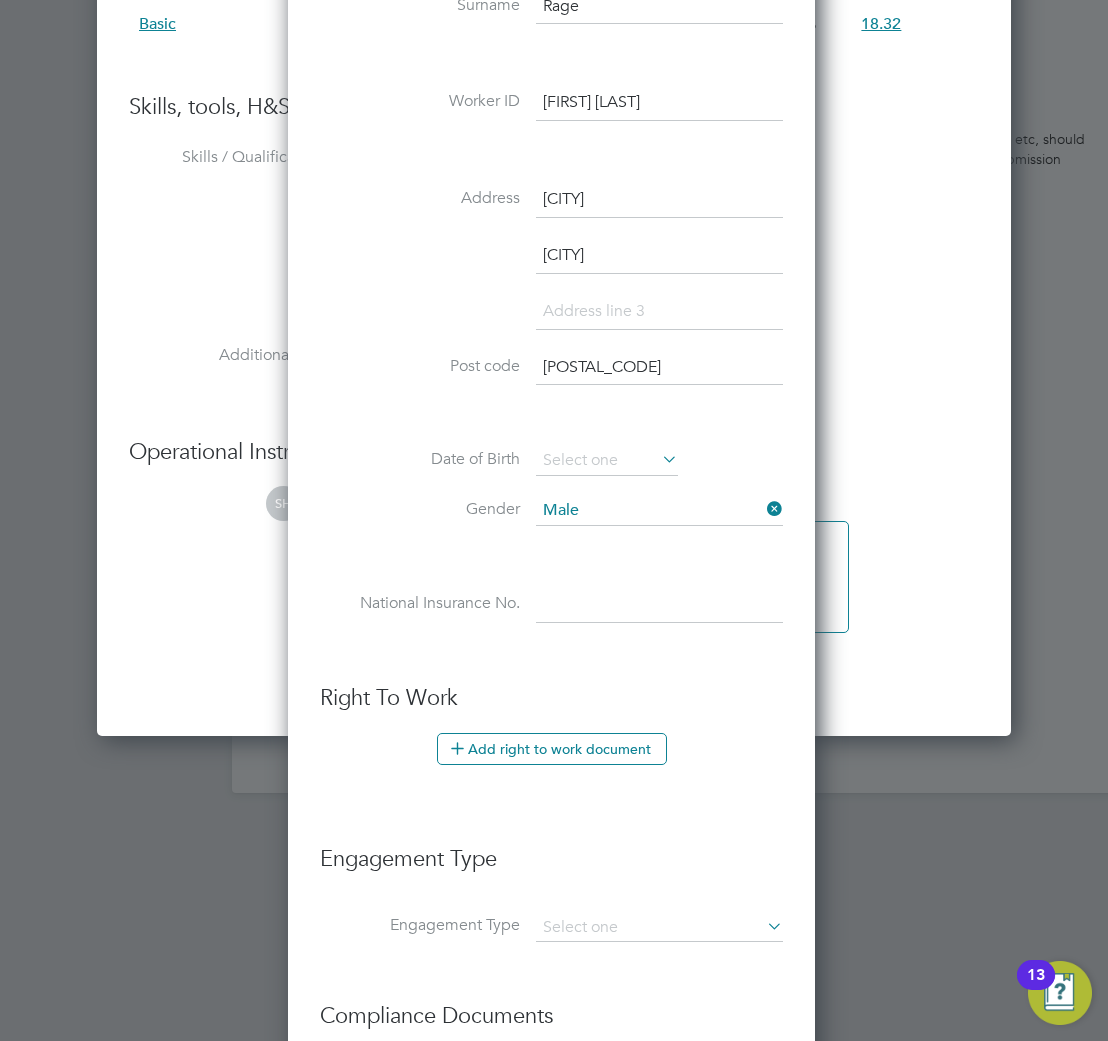 scroll, scrollTop: 644, scrollLeft: 0, axis: vertical 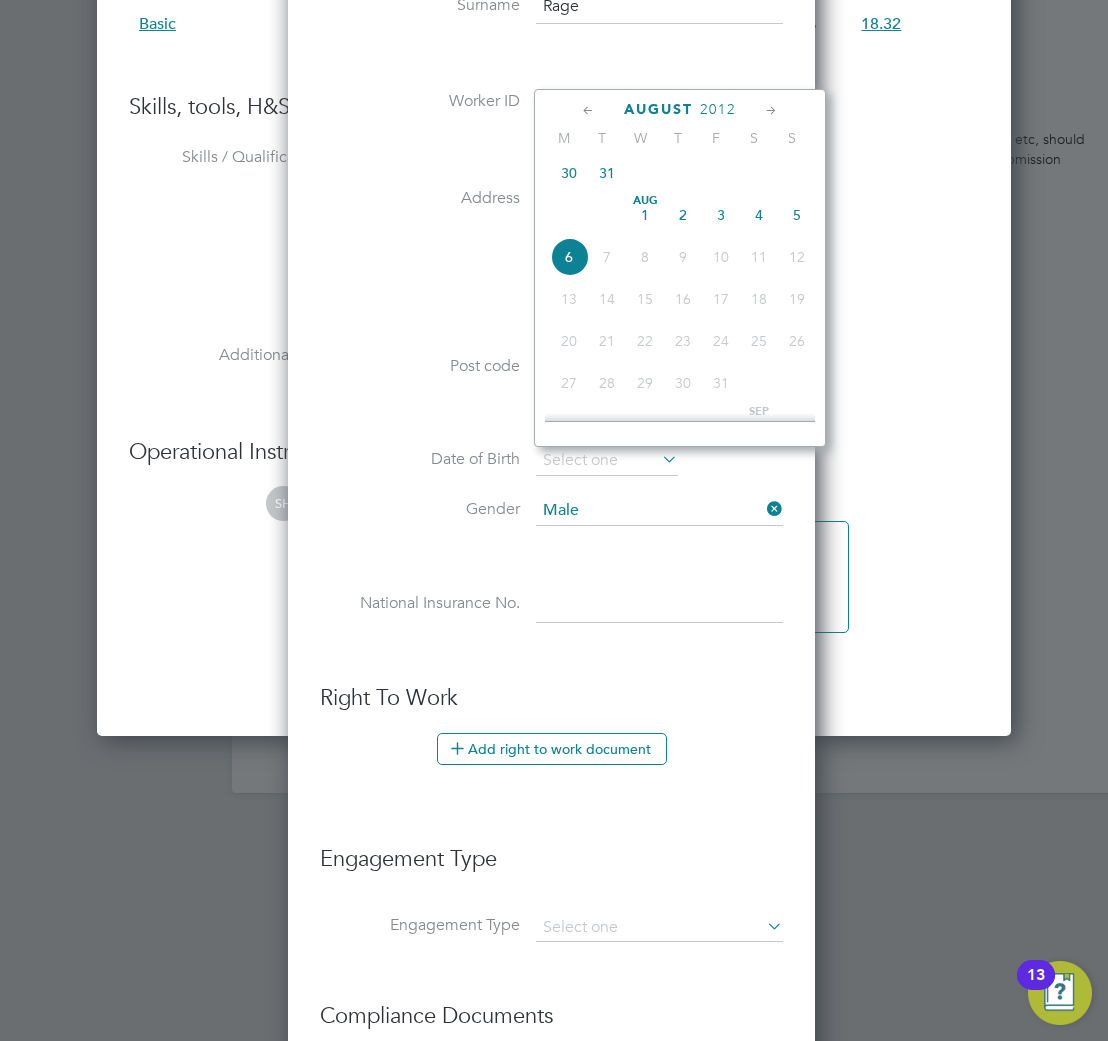click on "August 2012 M T W T F S S   May 1 2 3 4 5 6 7 8 9 10 11 12 13 14 15 16 17 18 19 20 21 22 23 24 25 26 27 28 29 30 31               Jun 1 2 3 4 5 6 7 8 9 10 11 12 13 14 15 16 17 18 19 20 21 22 23 24 25 26 27 28 29 30               Jul 1 2 3 4 5 6 7 8 9 10 11 12 13 14 15 16 17 18 19 20 21 22 23 24 25 26 27 28 29 30 31               Aug 1 2 3 4 5 6 7 8 9 10 11 12 13 14 15 16 17 18 19 20 21 22 23 24 25 26 27 28 29 30 31               Sep 1 2 3 4 5 6 7 8 9 10 11 12 13 14 15 16 17 18 19 20 21 22 23 24 25 26 27 28 29 30 Oct 1 2 3 4 5 6 7 8 9 10 11 12 13 14 15 16 17 18 19 20 21 22 23 24 25 26 27 28 29 30 31       Nov 1 2 3 4 5 6 7 8 9 10 11 12 13 14 15 16 17 18 19 20 21 22 23 24 25 26 27 28 29 30" 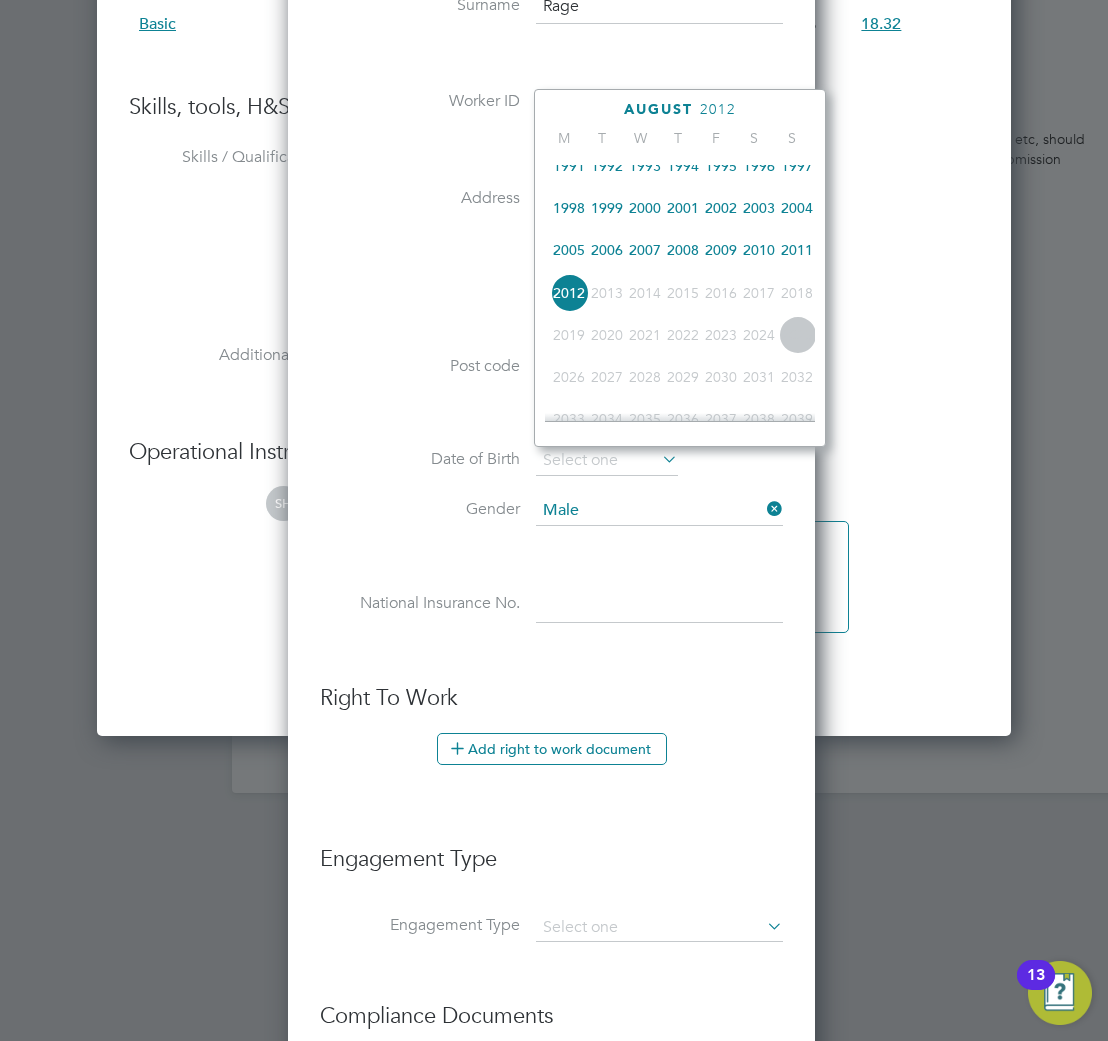 scroll, scrollTop: 390, scrollLeft: 0, axis: vertical 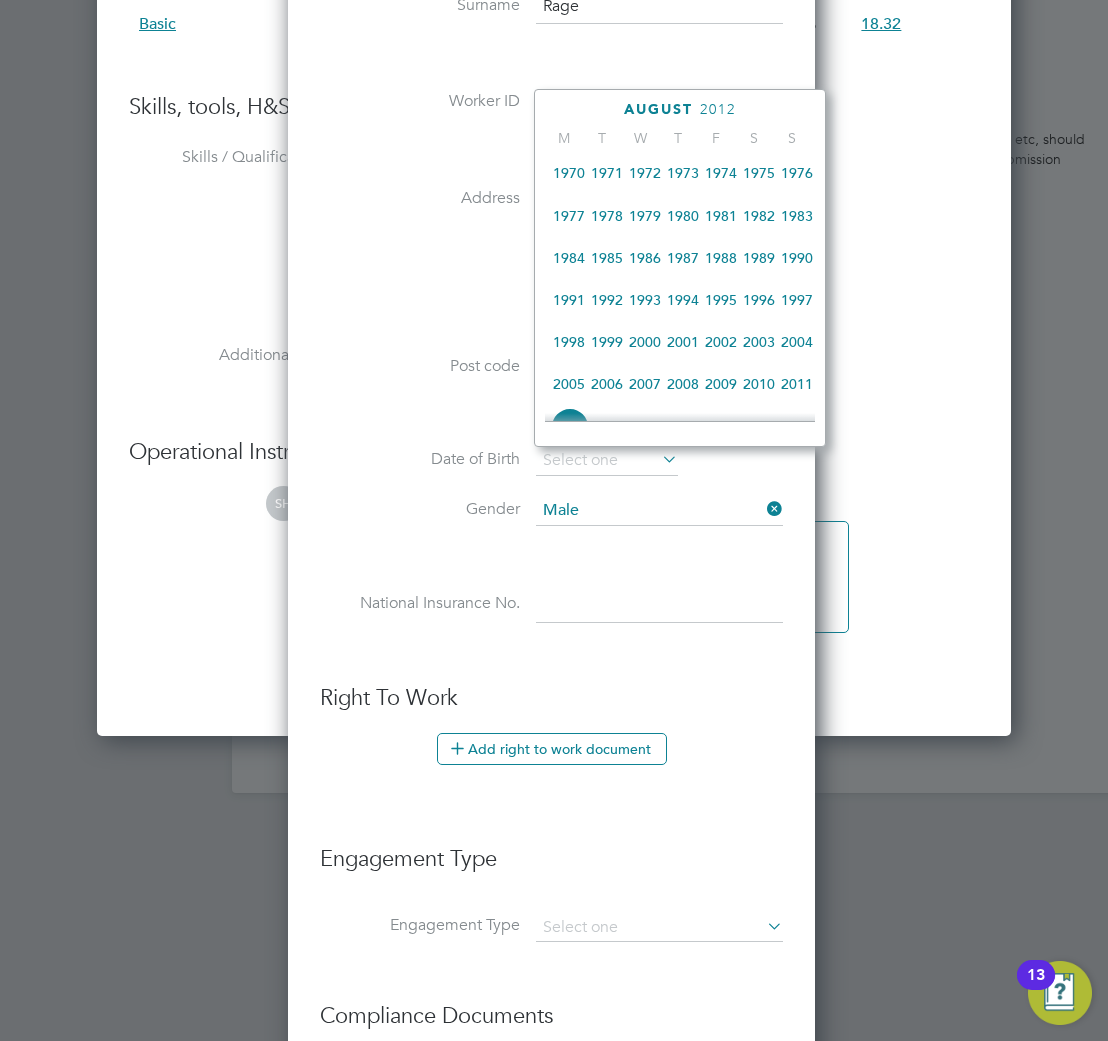 click on "1990" 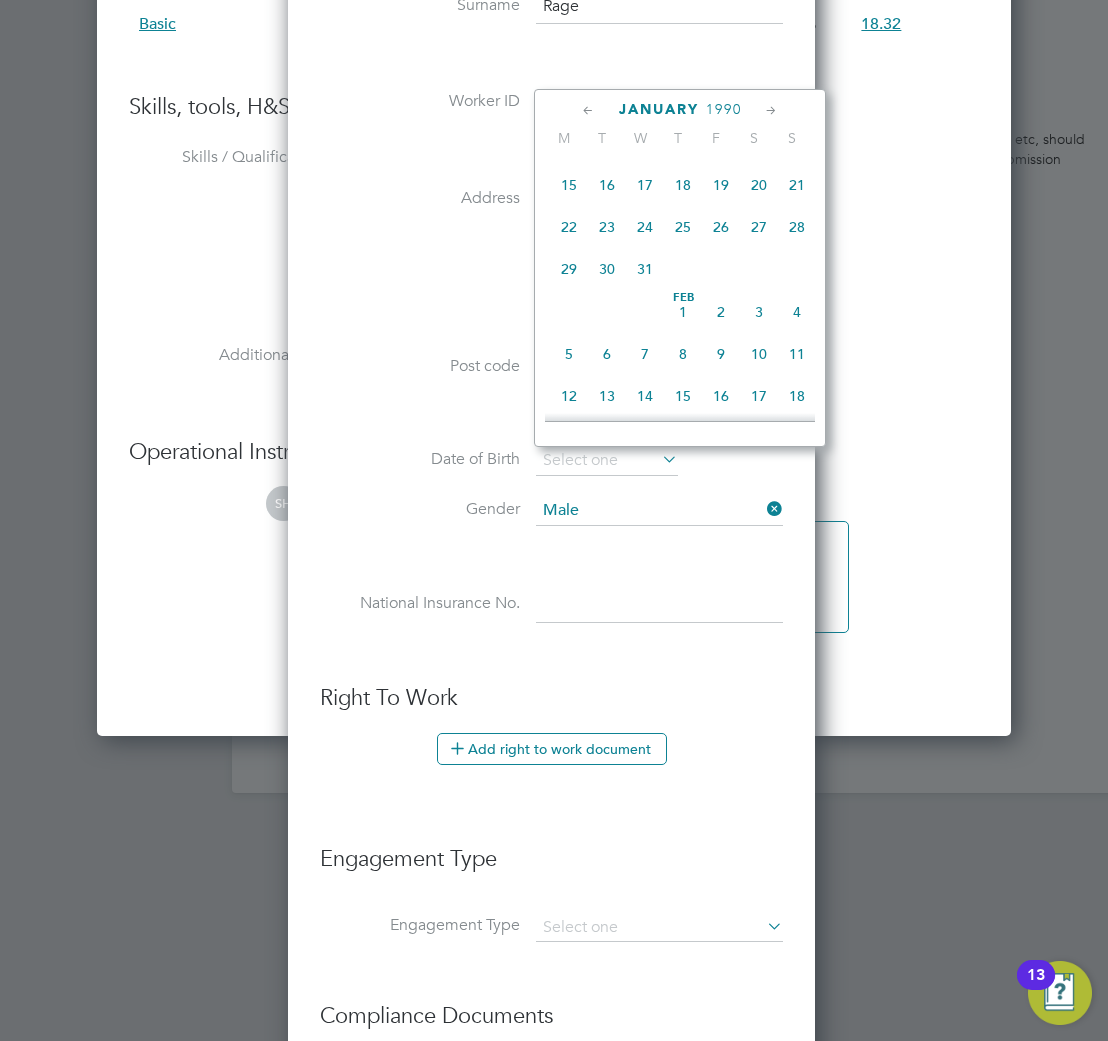 scroll, scrollTop: 293, scrollLeft: 0, axis: vertical 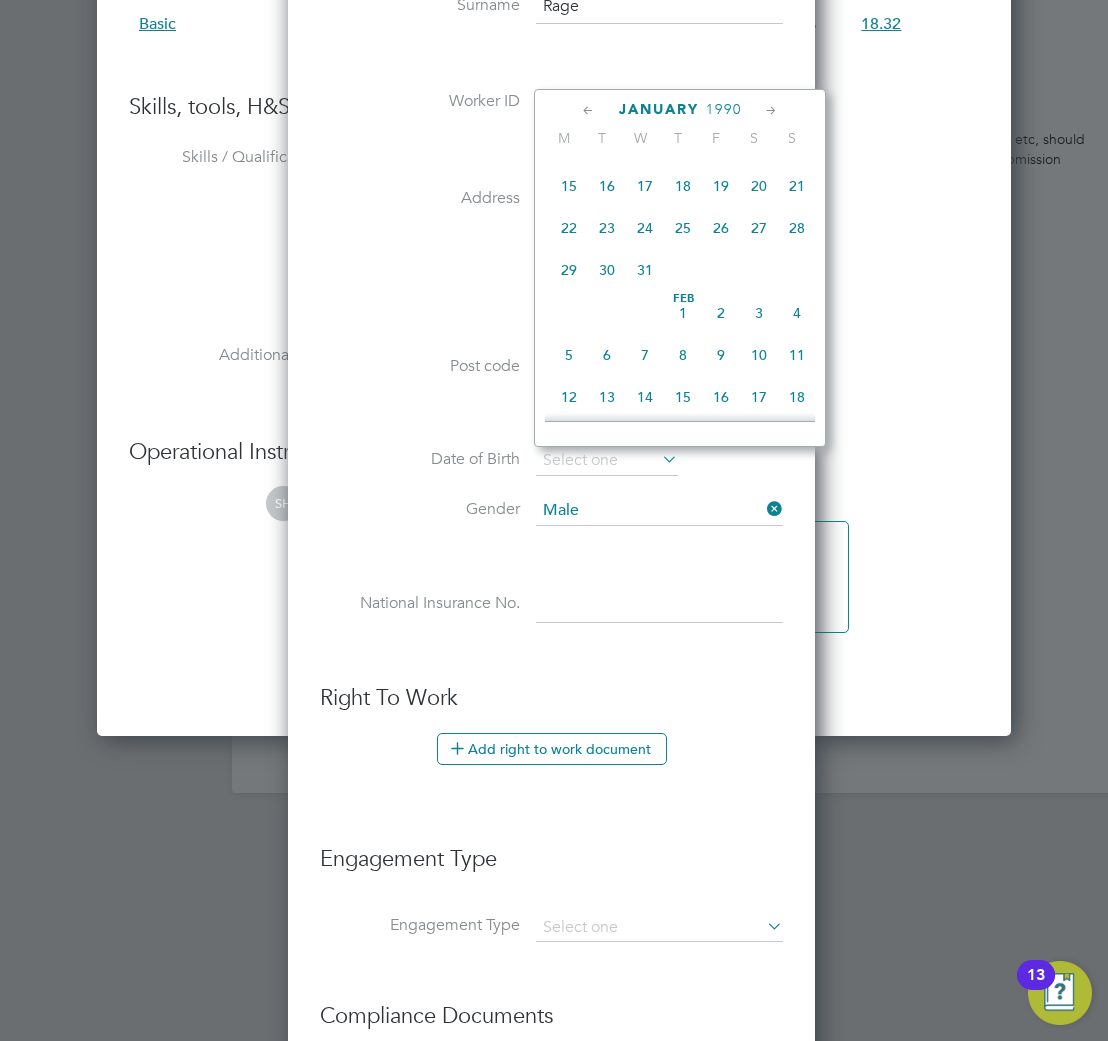 click on "2" 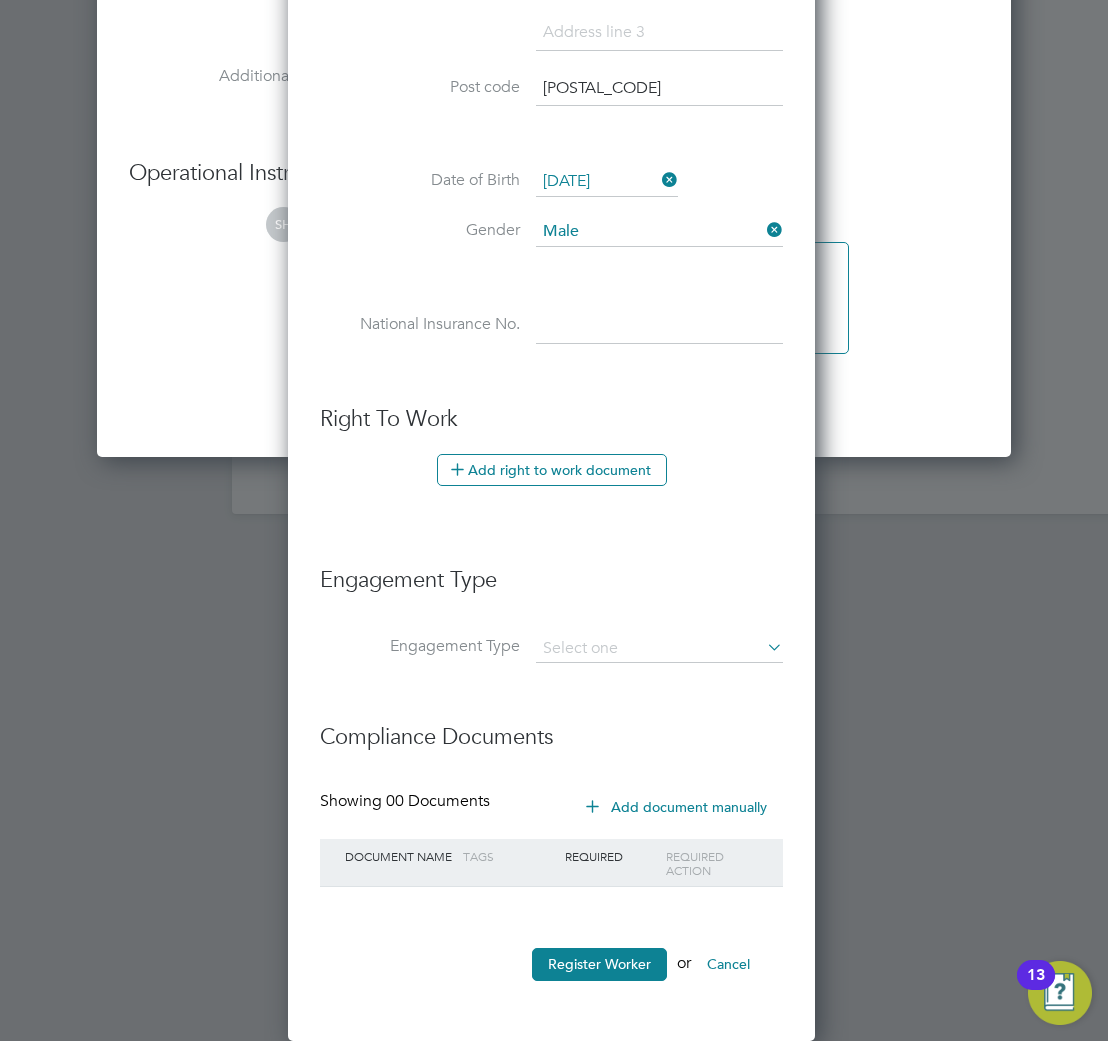 scroll, scrollTop: 2814, scrollLeft: 0, axis: vertical 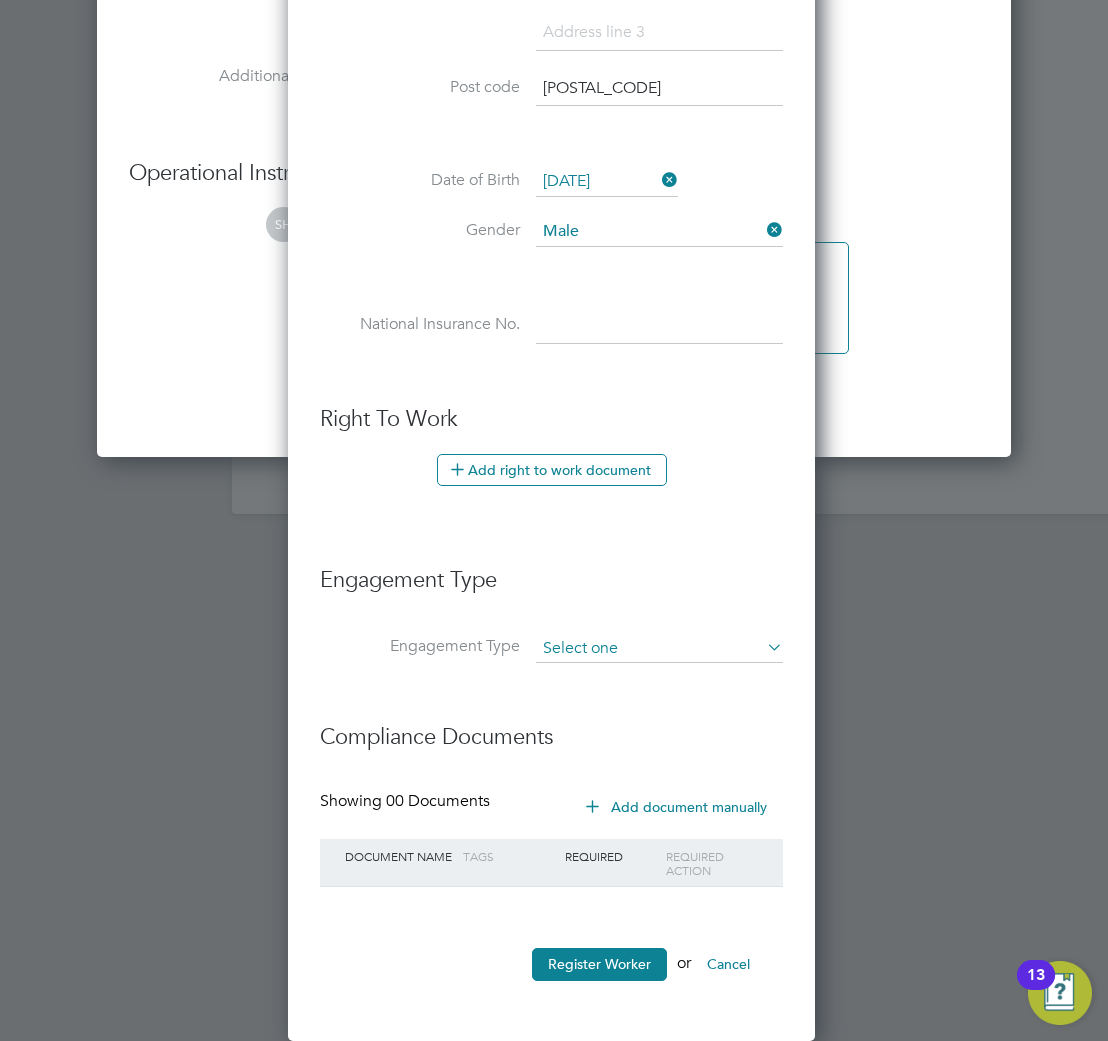 click on "Engagement Type" at bounding box center [551, 590] 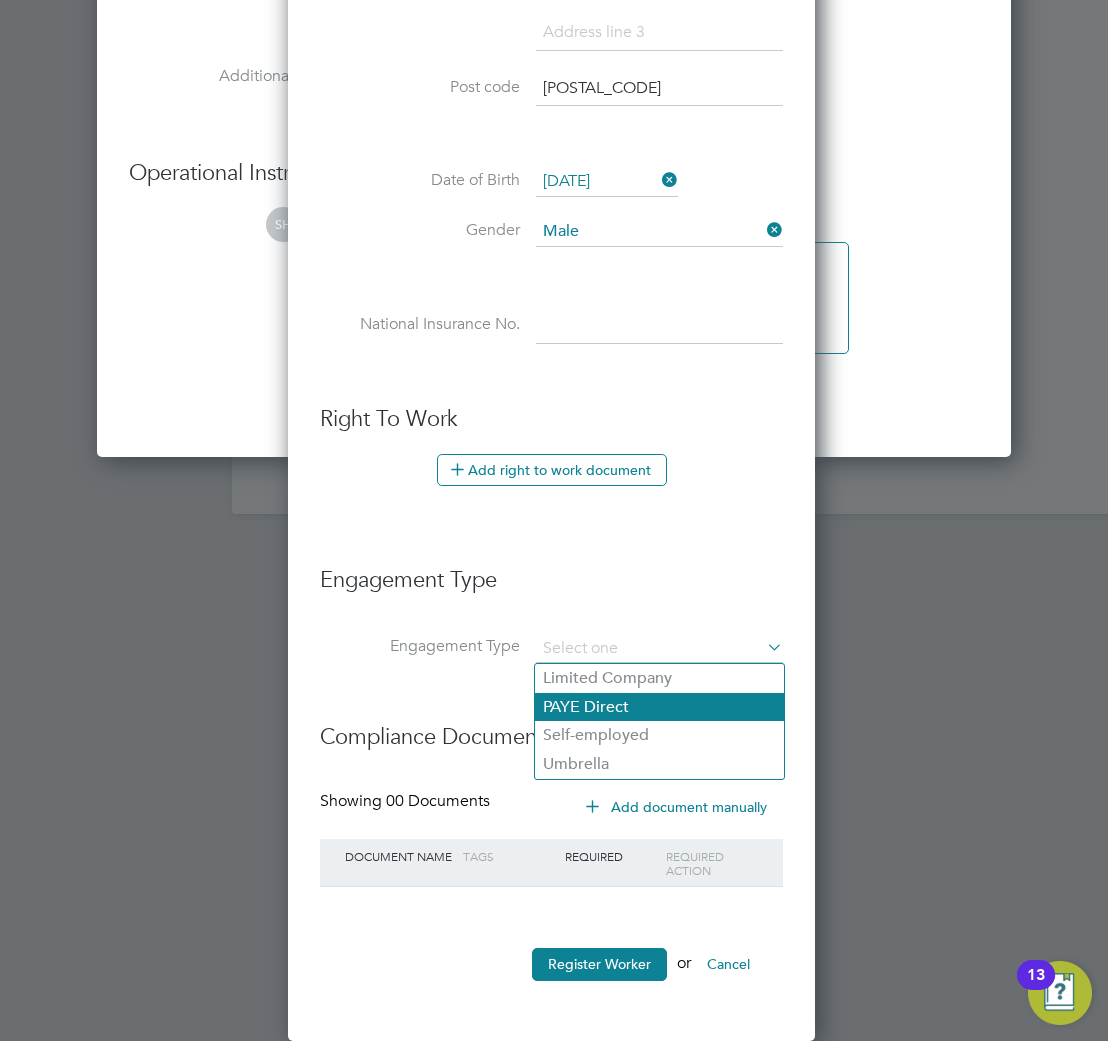 click on "PAYE Direct" 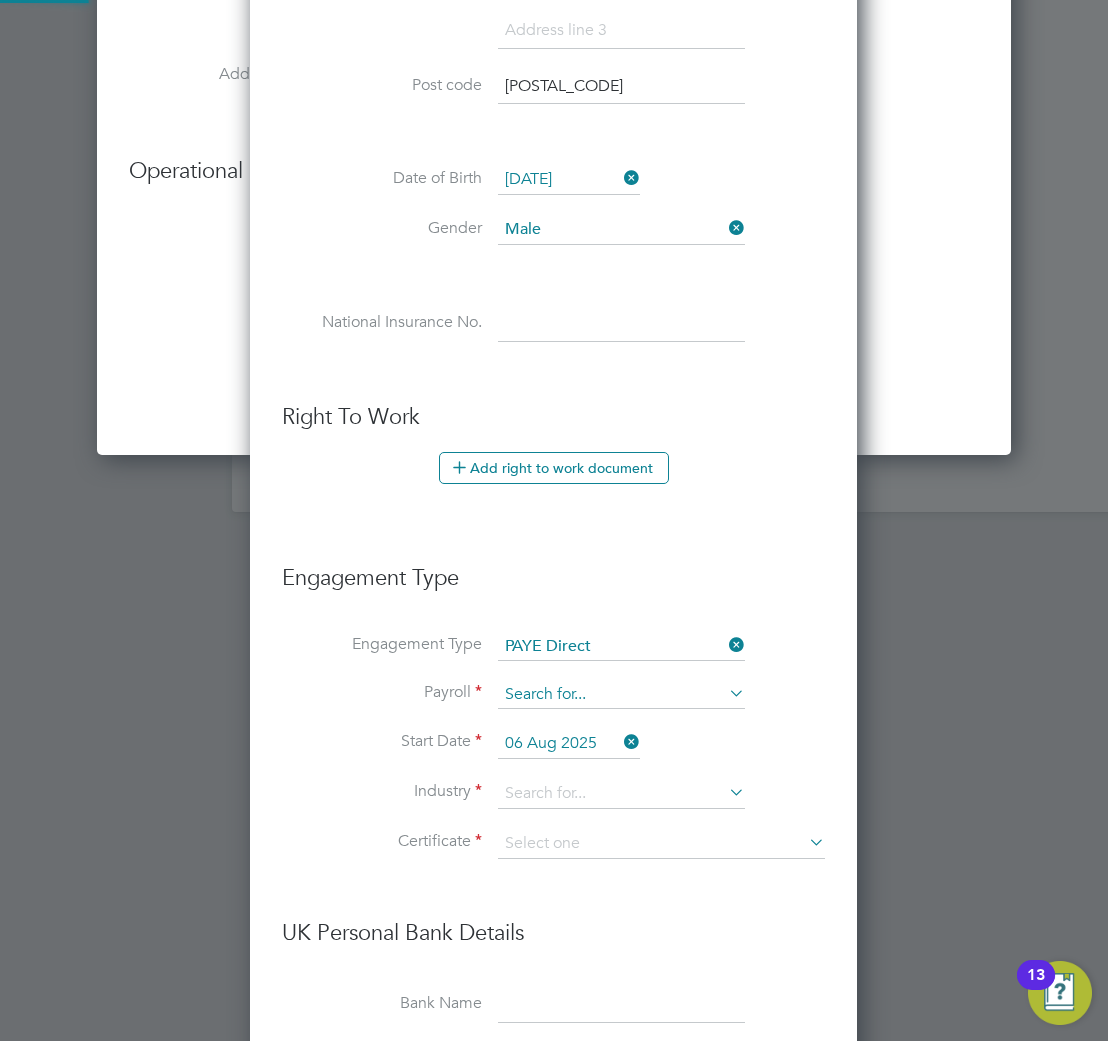 scroll, scrollTop: 9, scrollLeft: 10, axis: both 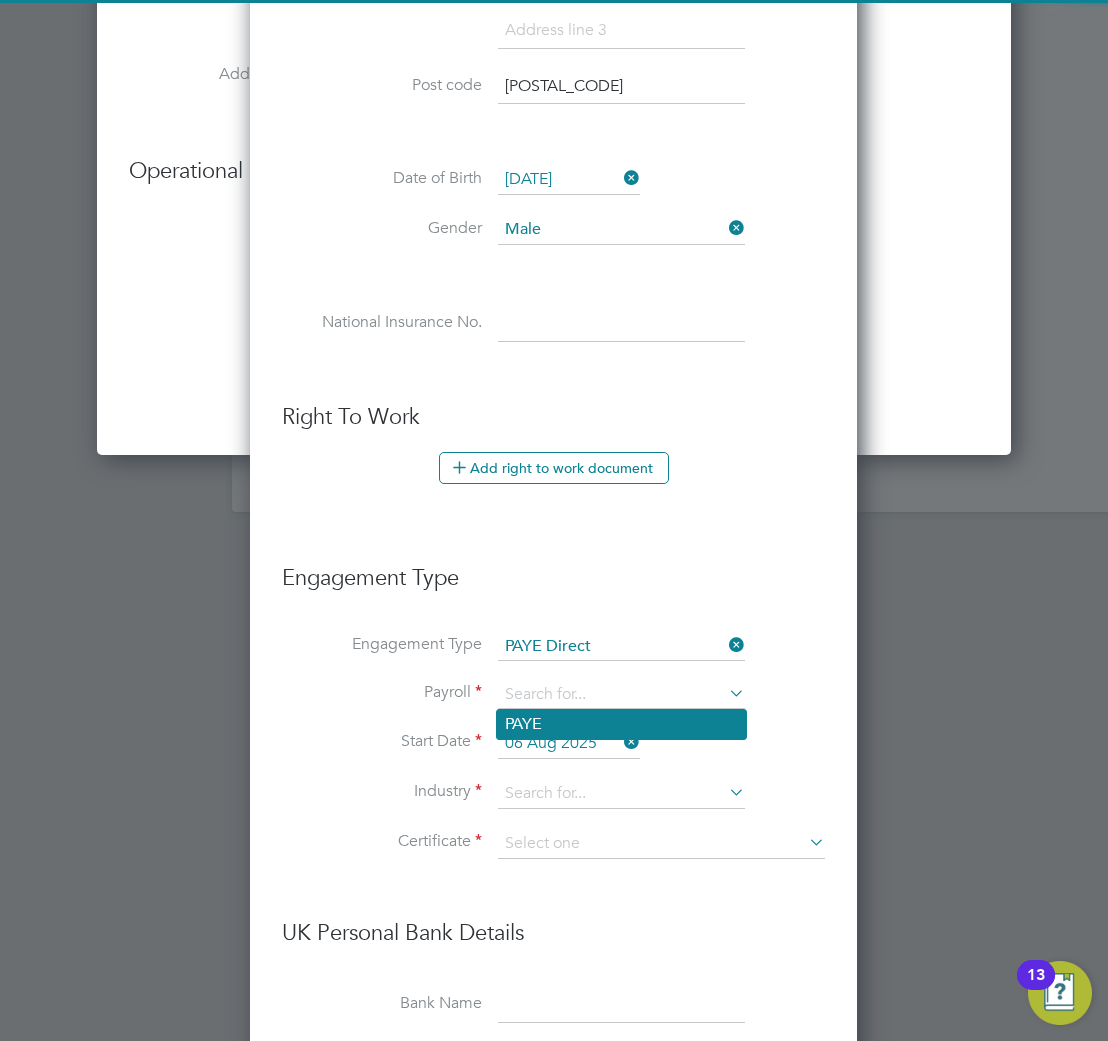 click on "PAYE" 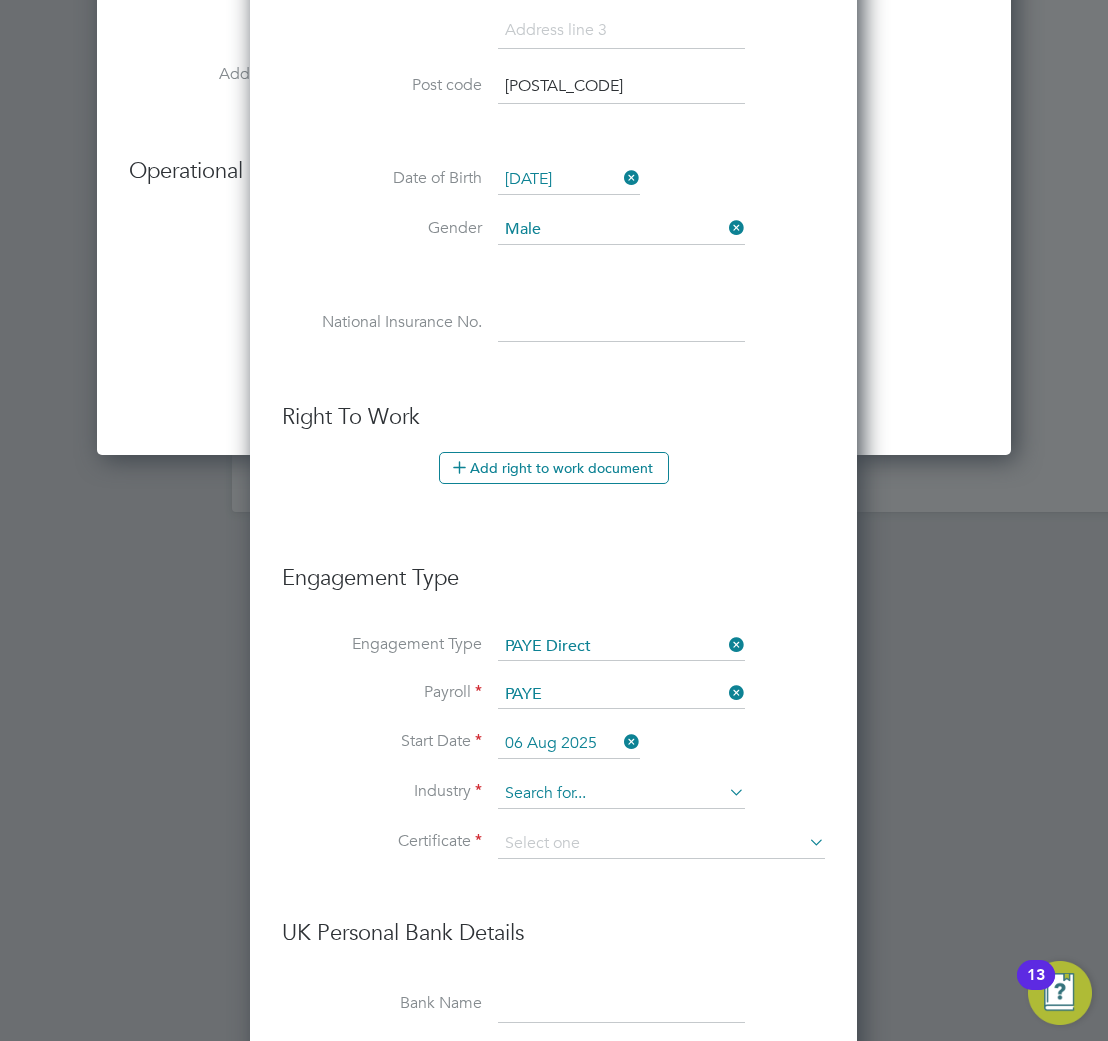 click at bounding box center (621, 794) 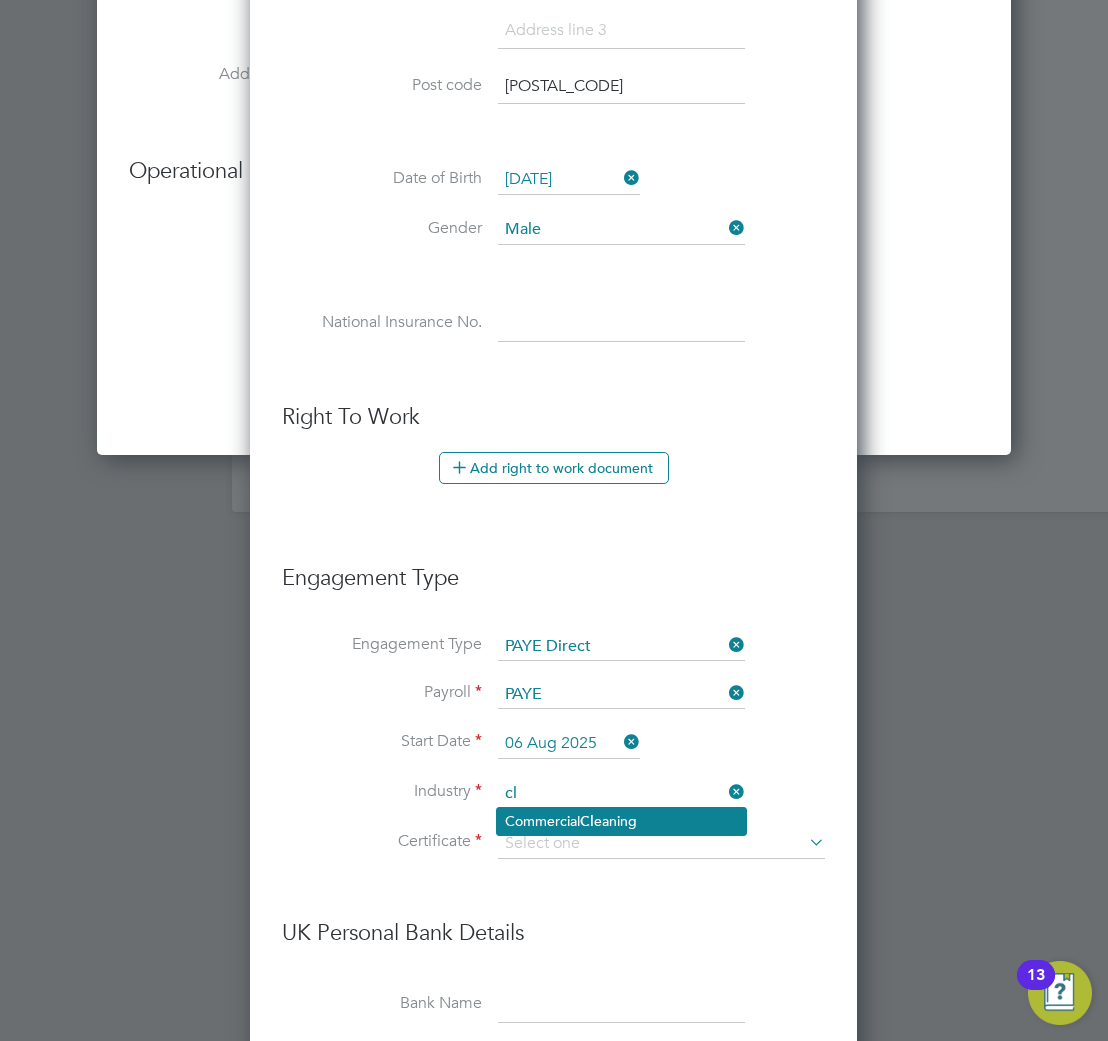 click on "Commercial  Cl eaning" 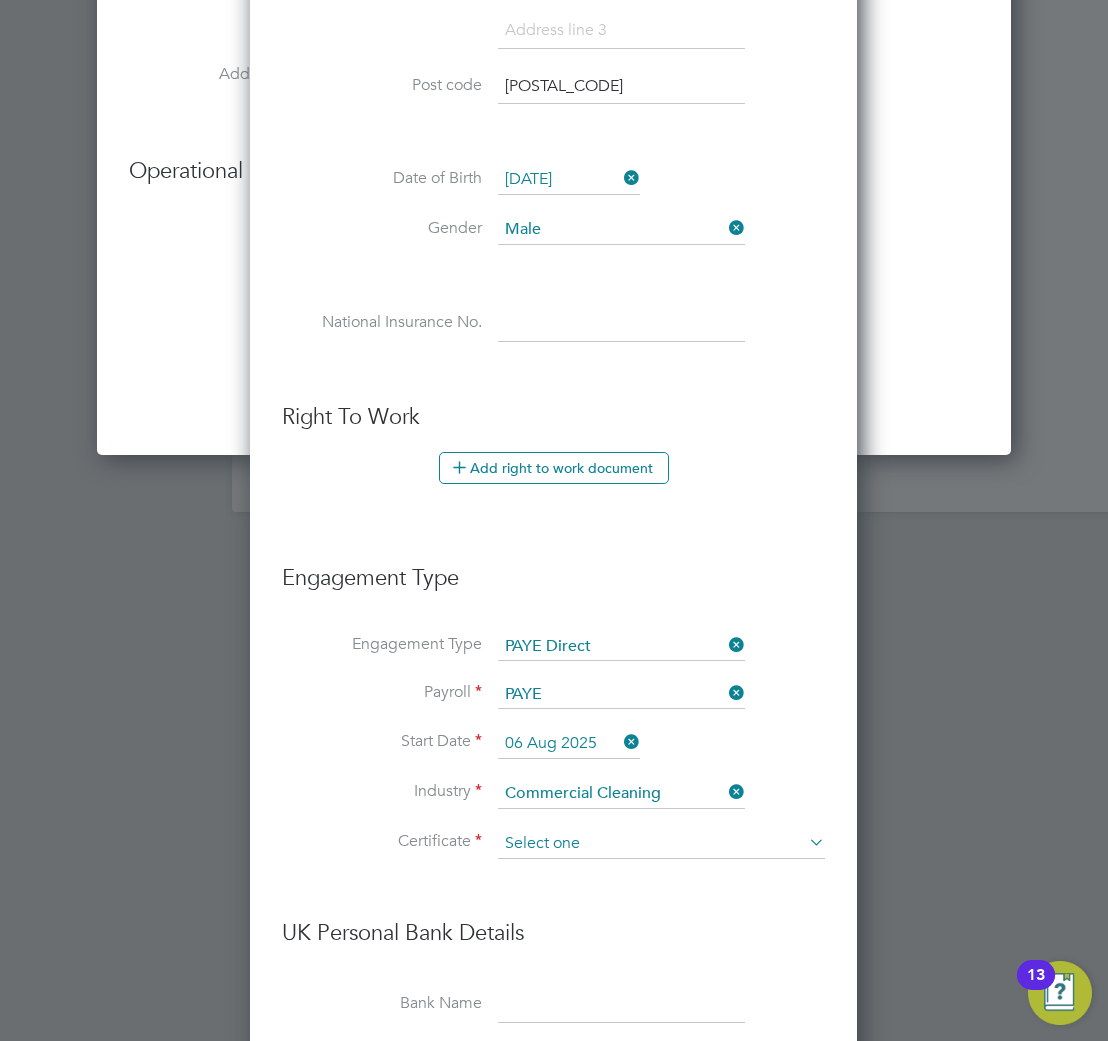 click at bounding box center (661, 844) 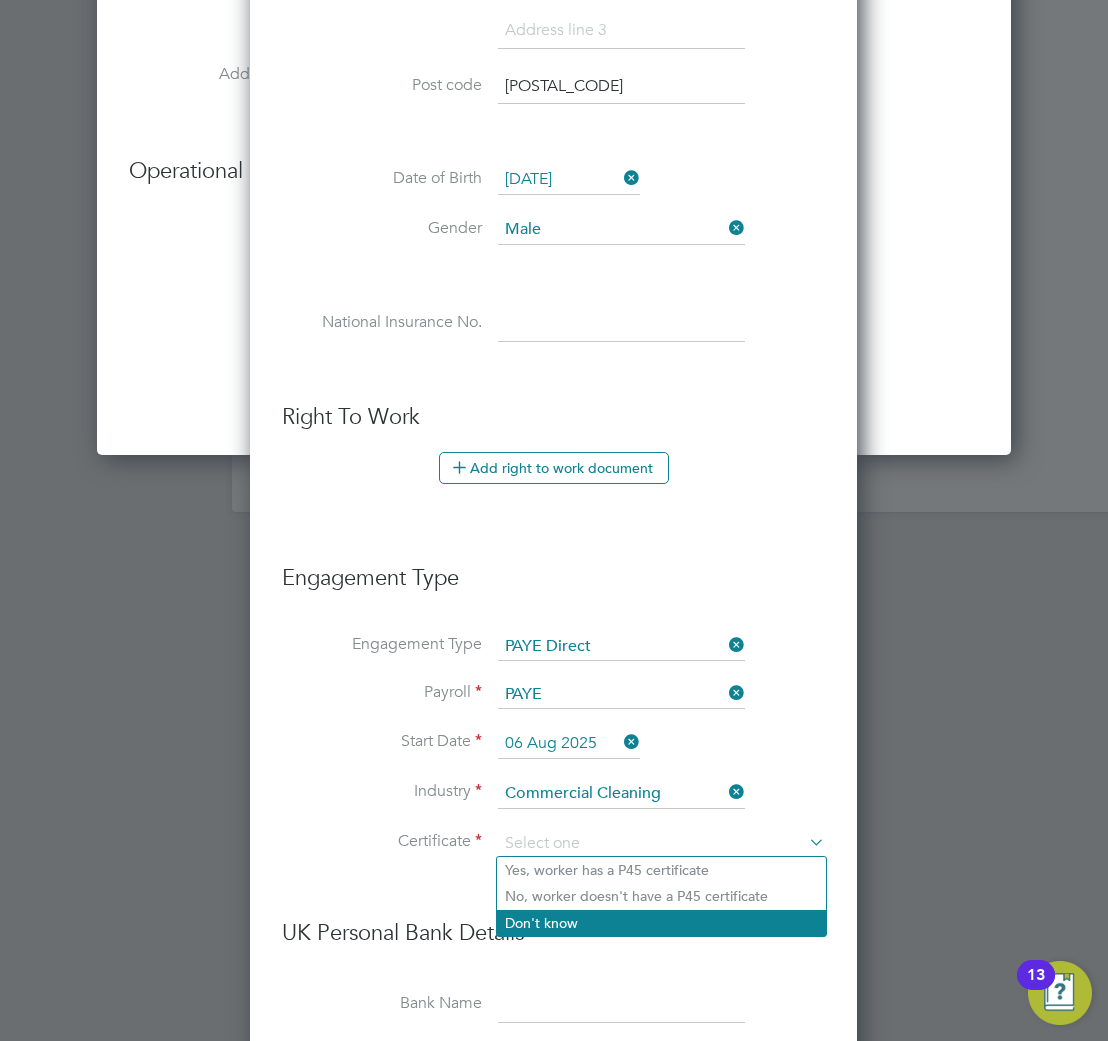 click on "Don't know" 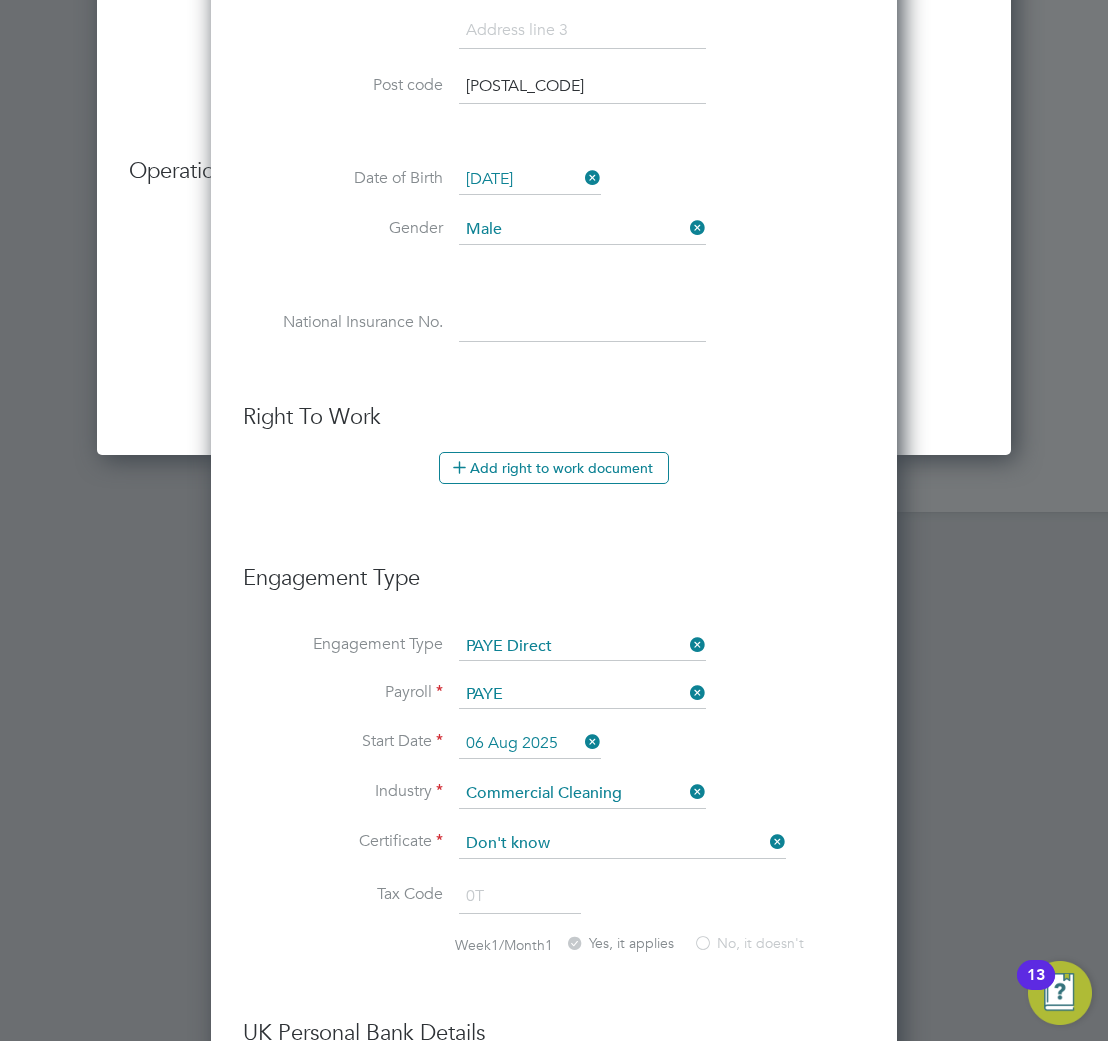 scroll, scrollTop: 9, scrollLeft: 9, axis: both 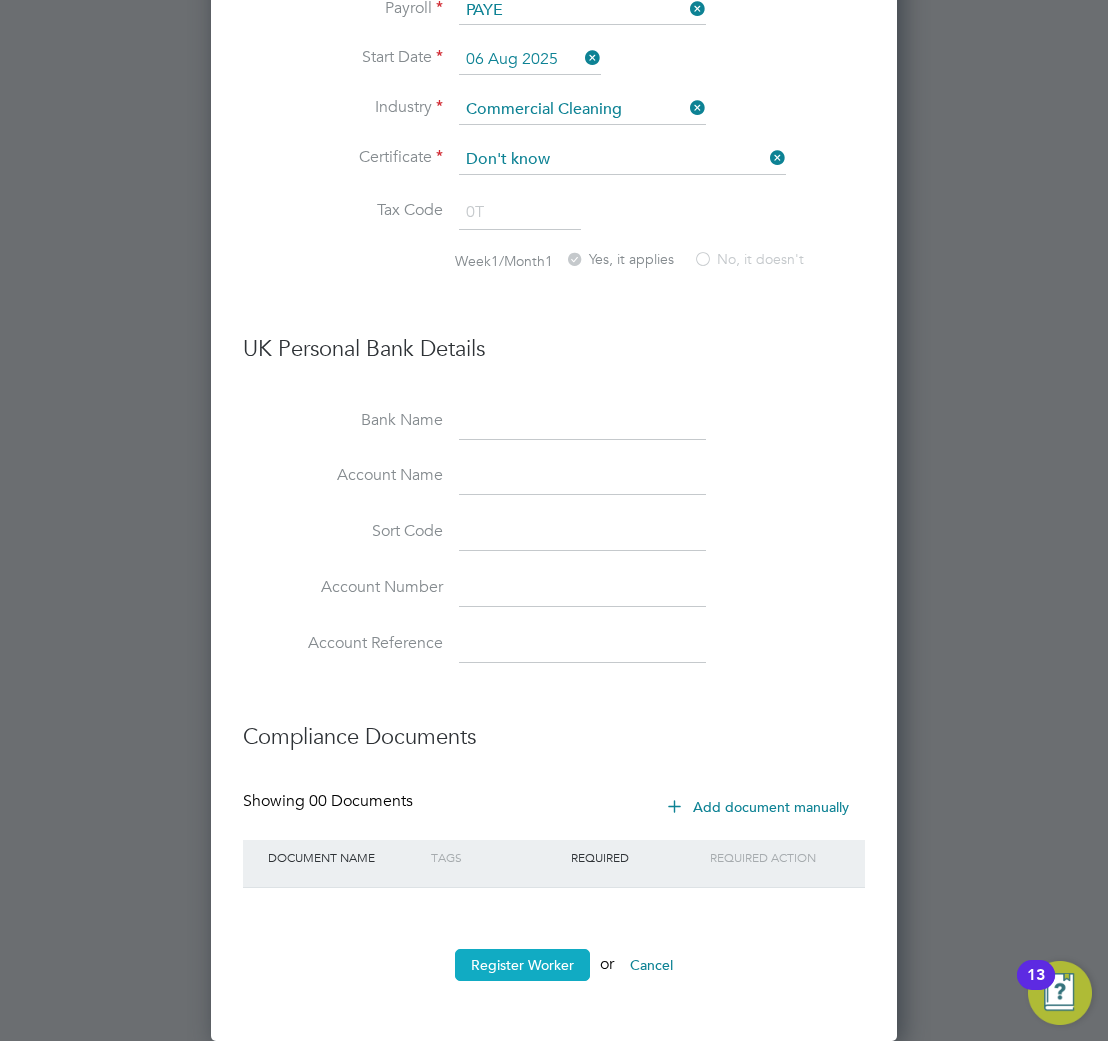 click on "Register Worker" at bounding box center (522, 965) 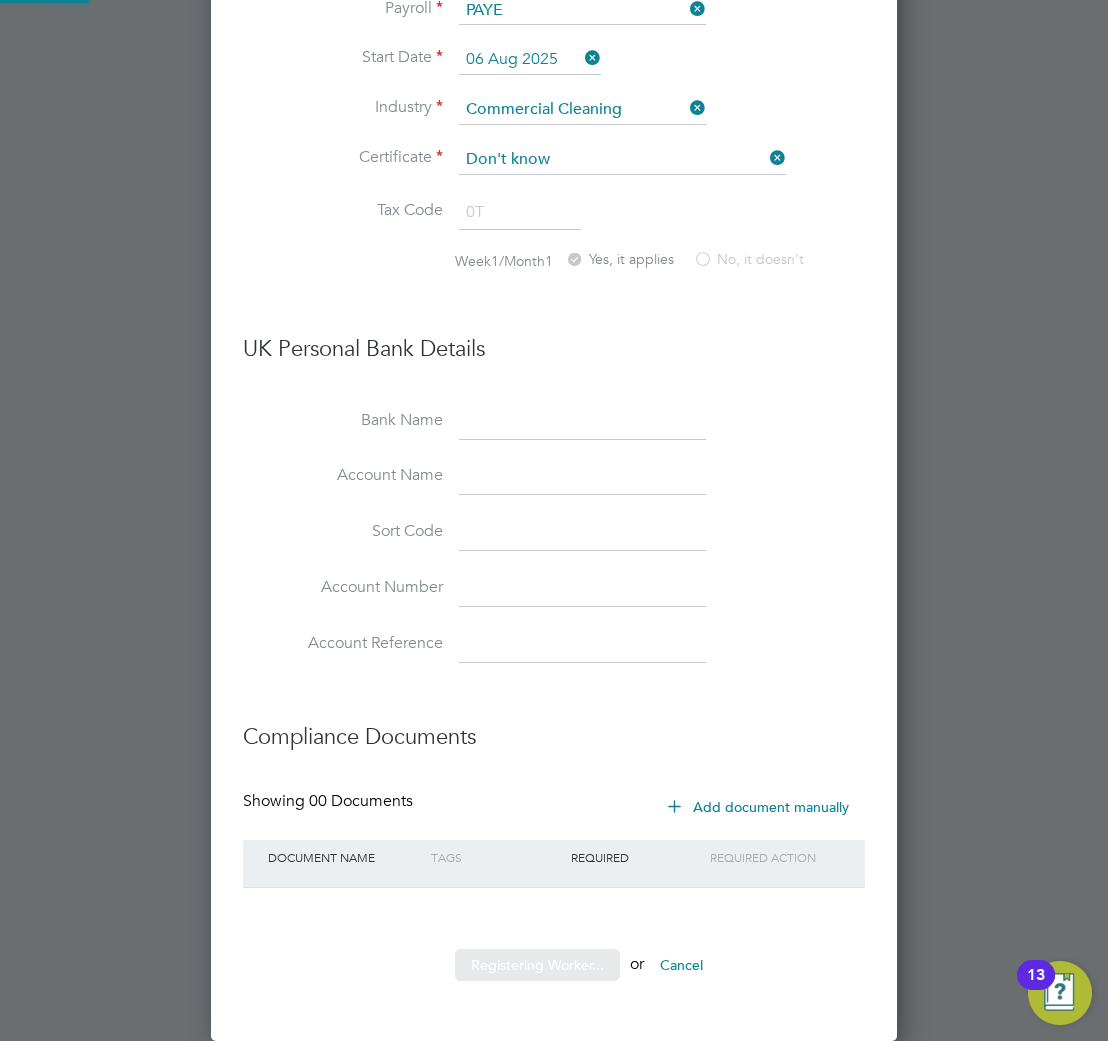 scroll, scrollTop: 0, scrollLeft: 0, axis: both 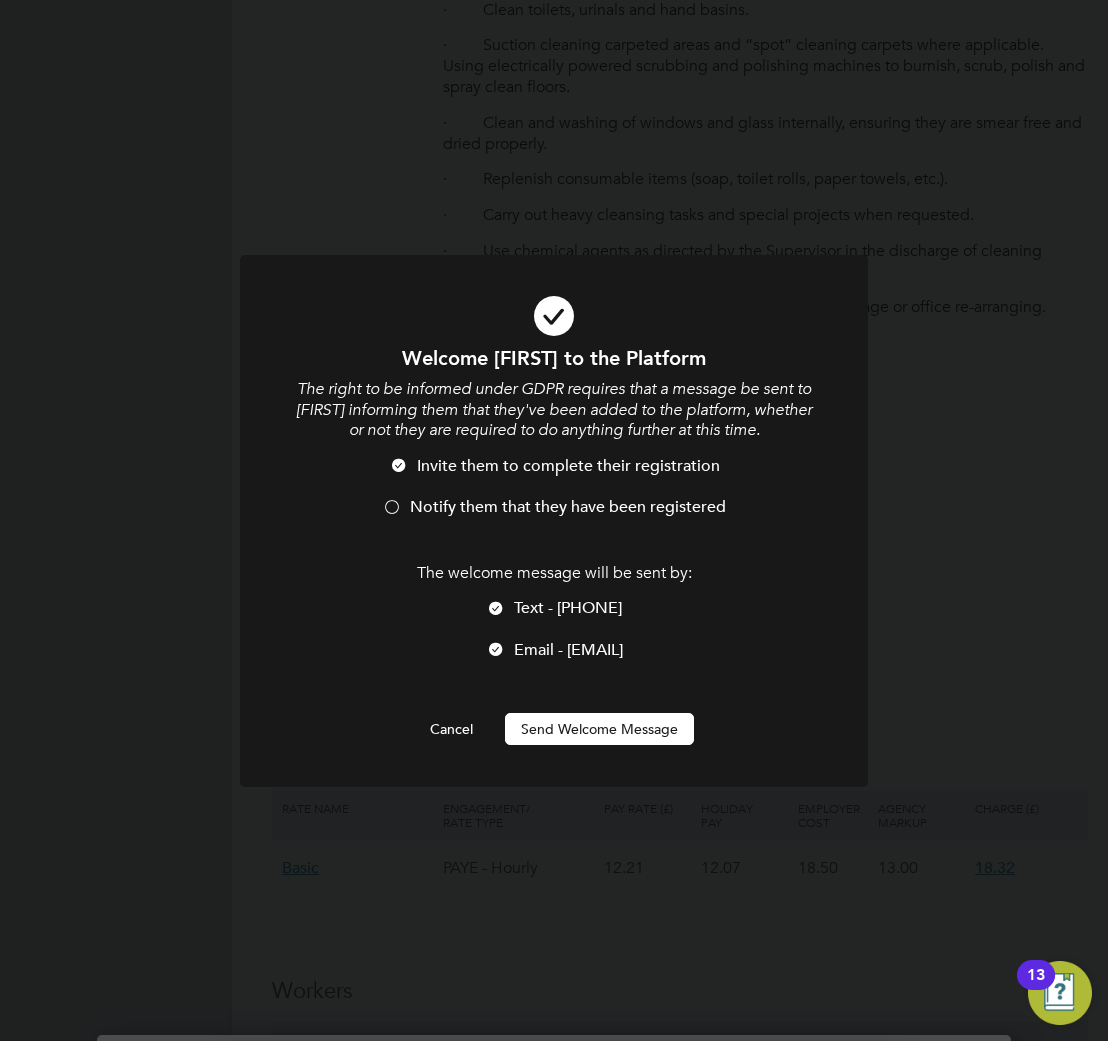 click on "Notify them that they have been registered" at bounding box center (568, 507) 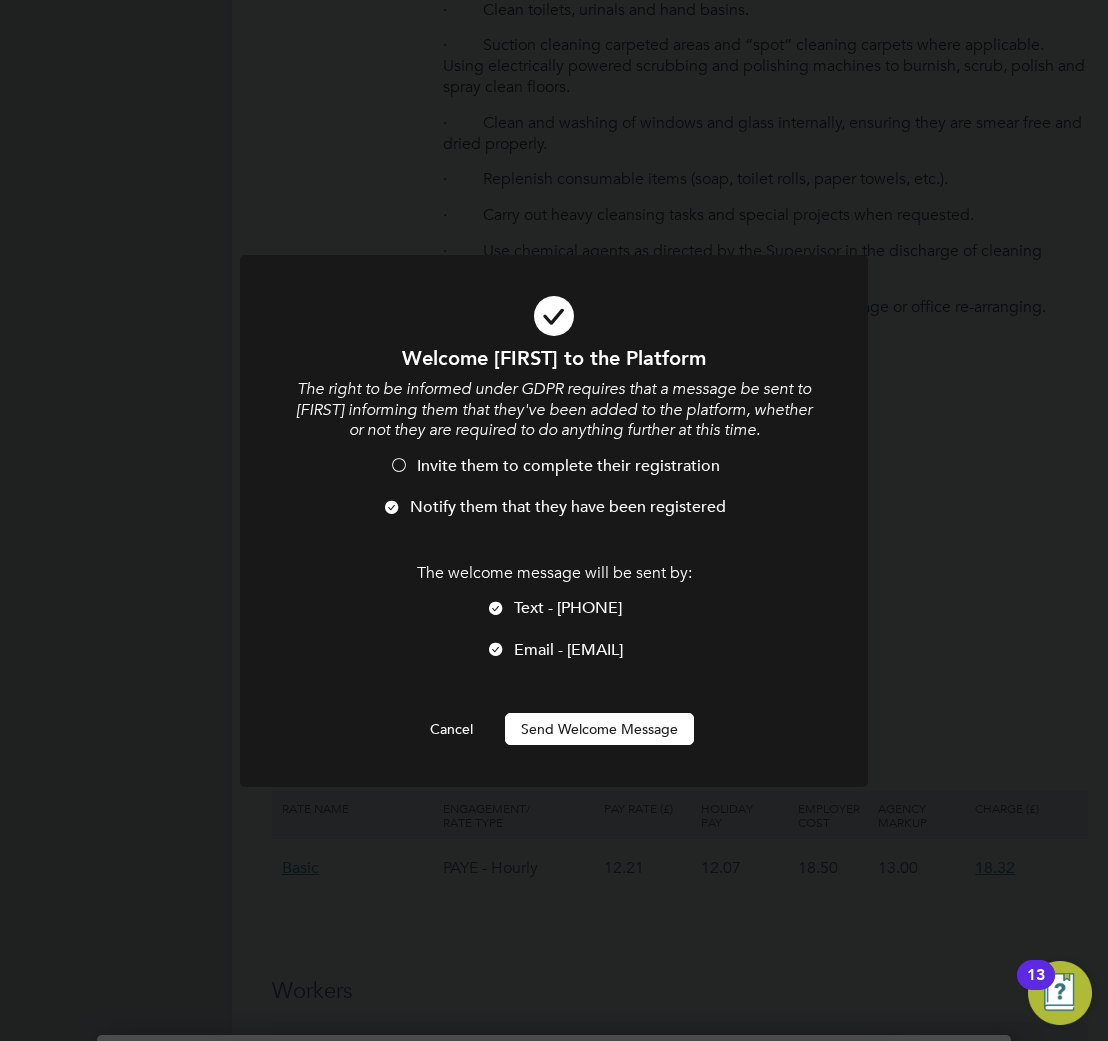 click on "Send Welcome Message" at bounding box center (599, 729) 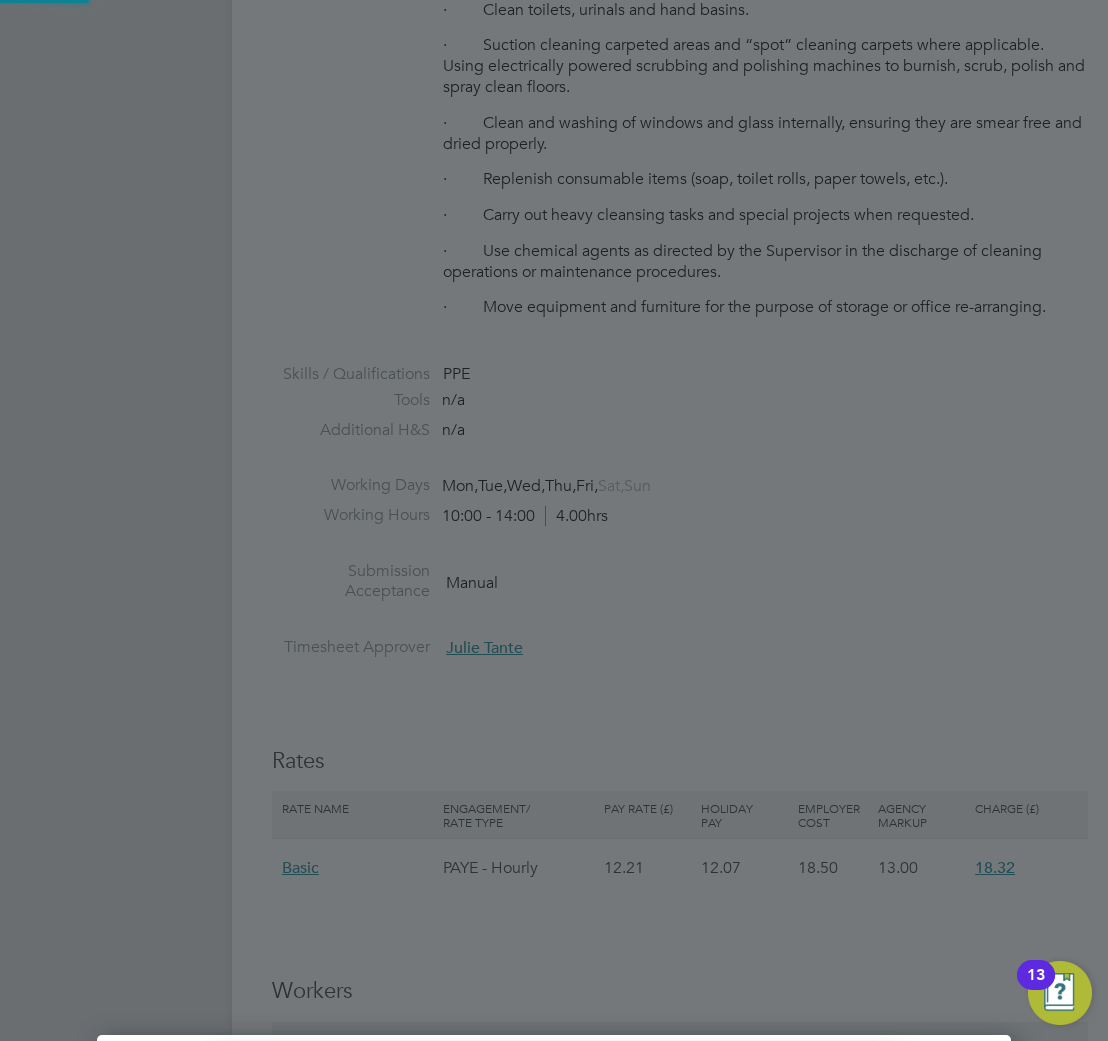 type on "Abukar Rage (Abukar Rage)" 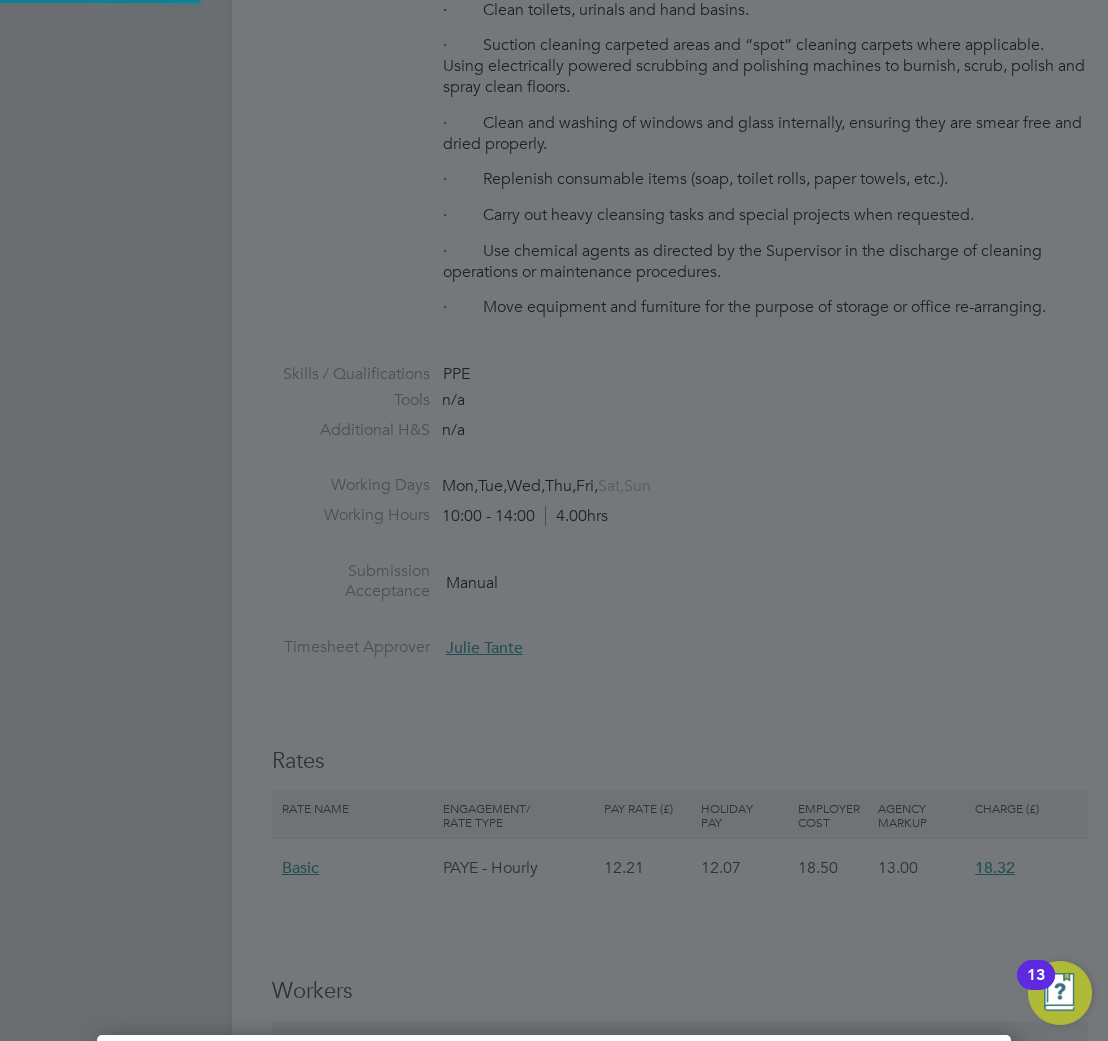 scroll, scrollTop: 10, scrollLeft: 10, axis: both 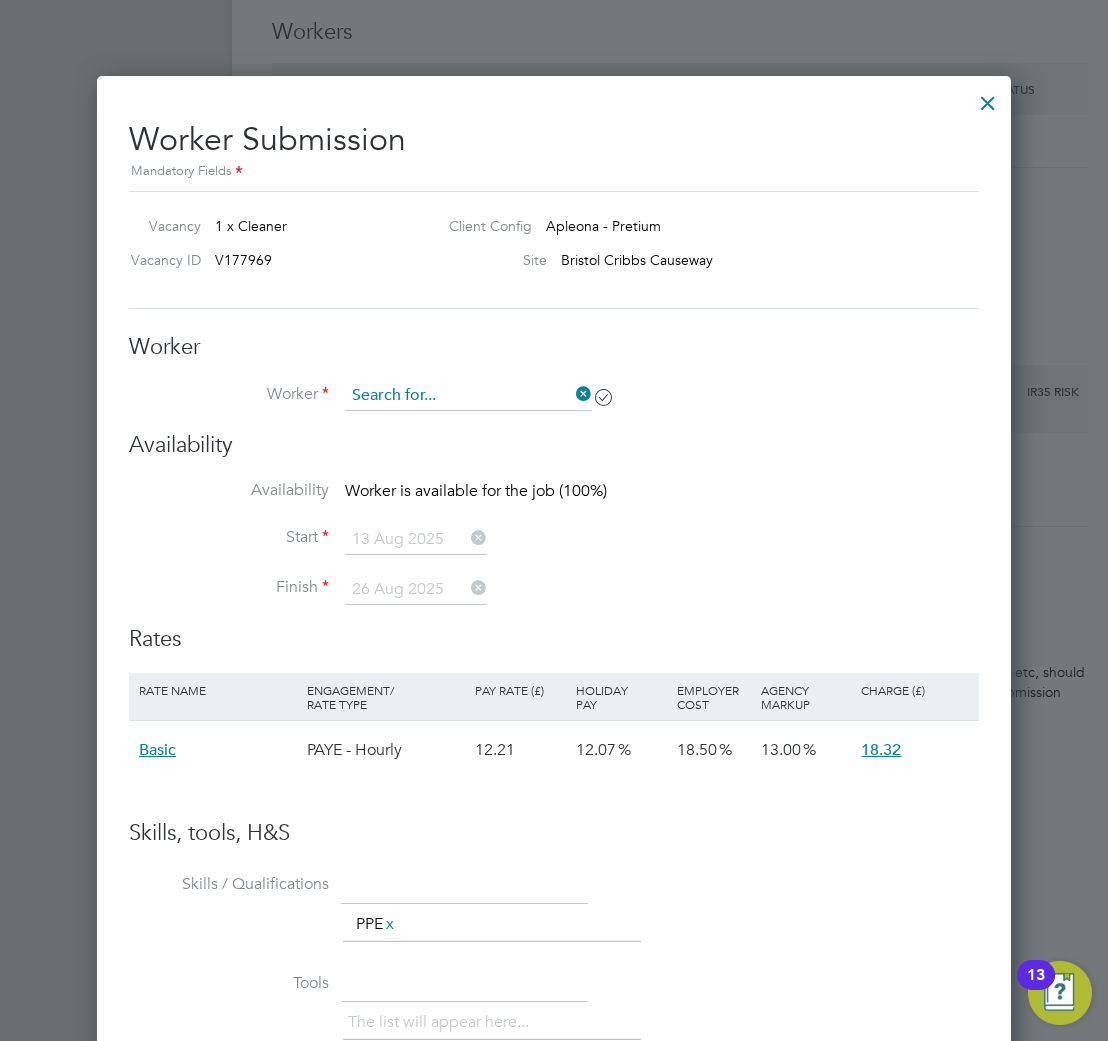 click at bounding box center (468, 396) 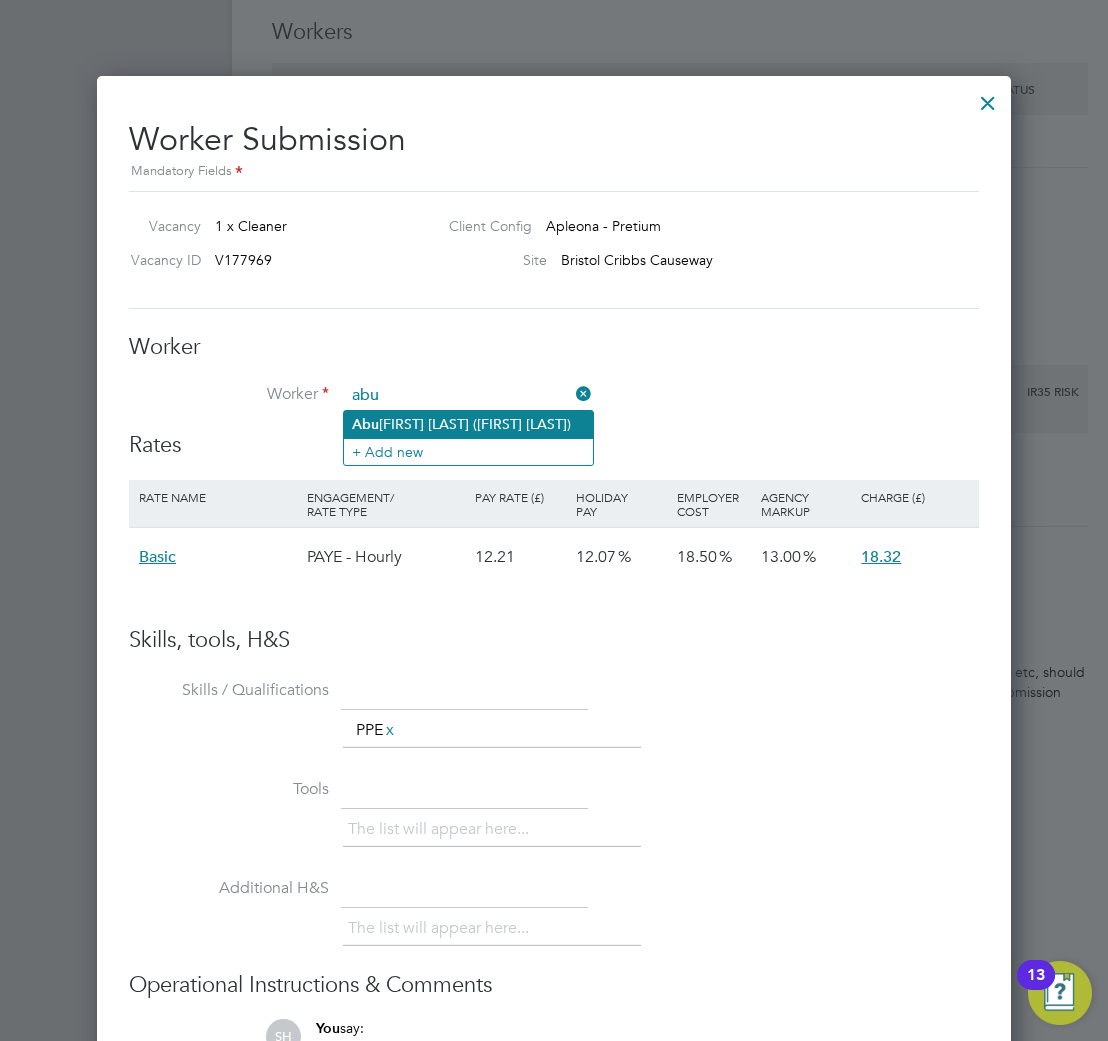 click on "Abu kar Rage (Abukar Rage)" 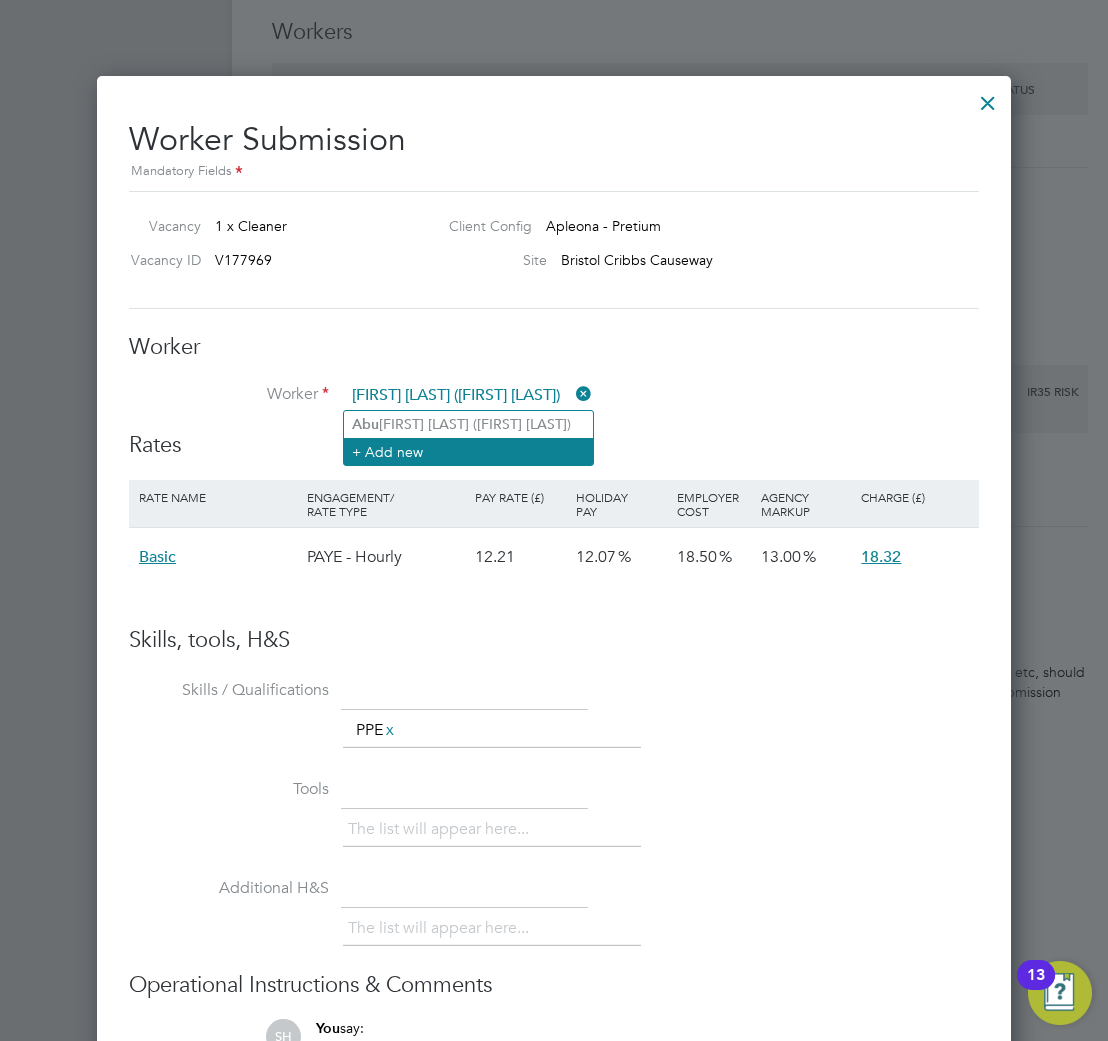 scroll, scrollTop: 10, scrollLeft: 10, axis: both 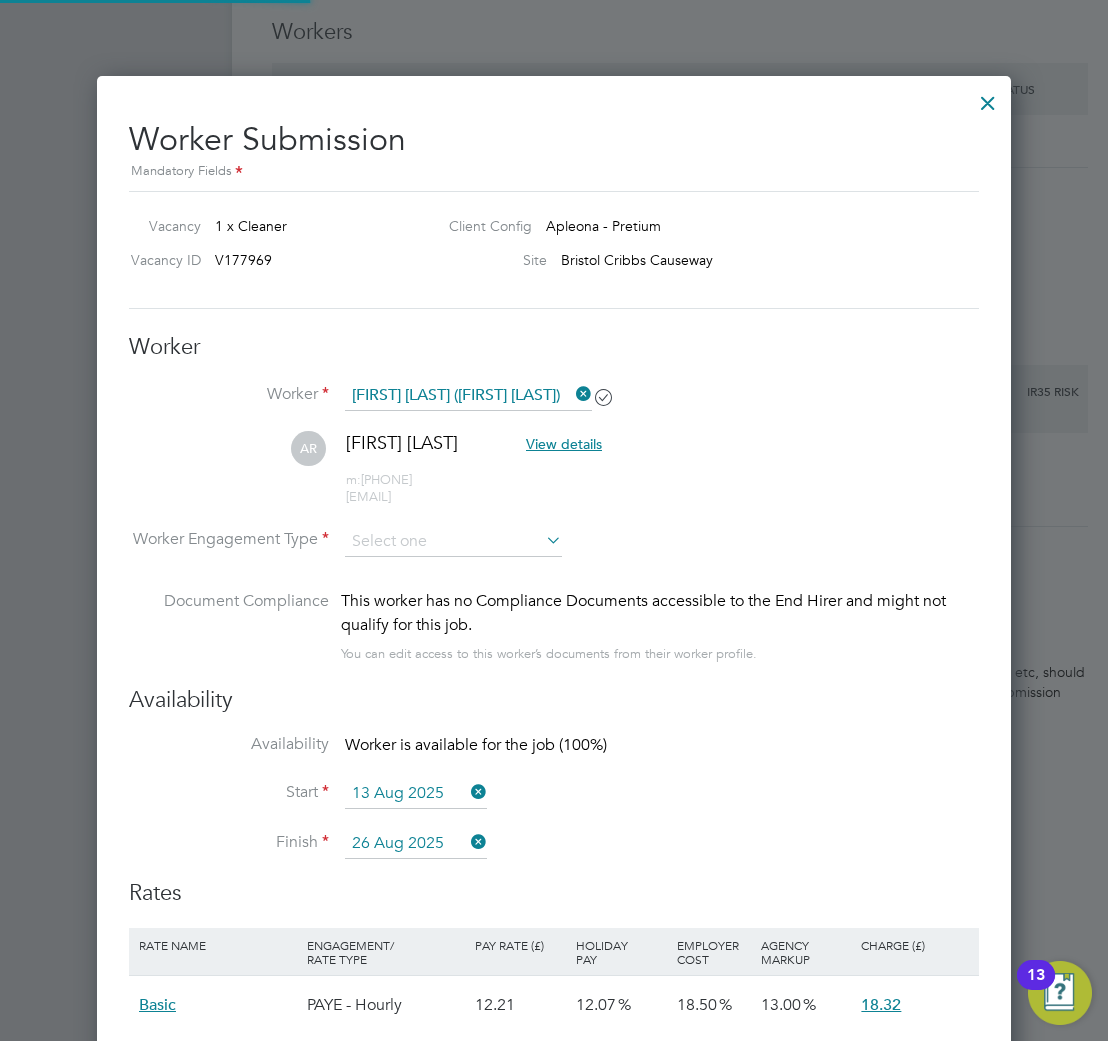 click on "m:  07754372268" at bounding box center [379, 479] 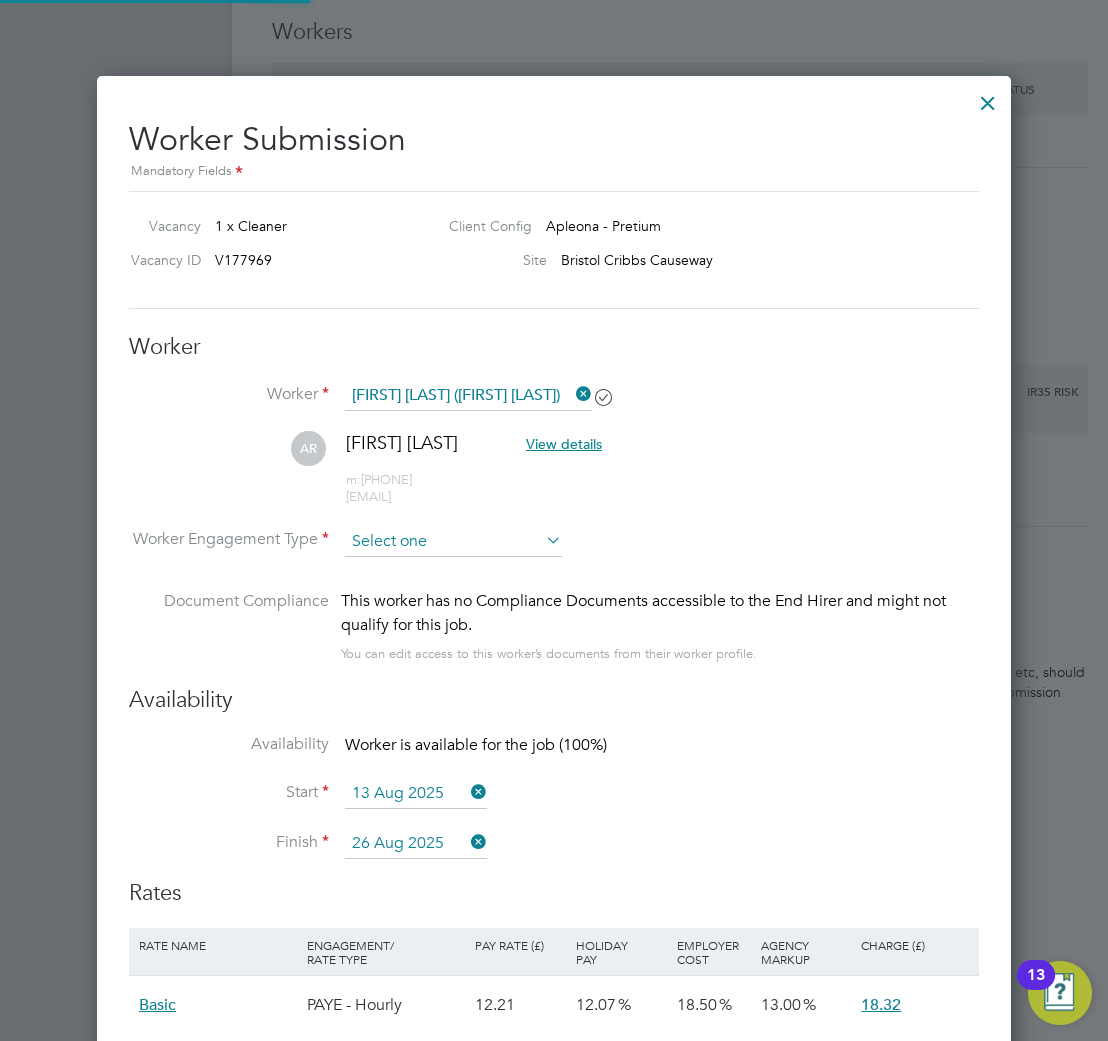 drag, startPoint x: 434, startPoint y: 541, endPoint x: 437, endPoint y: 553, distance: 12.369317 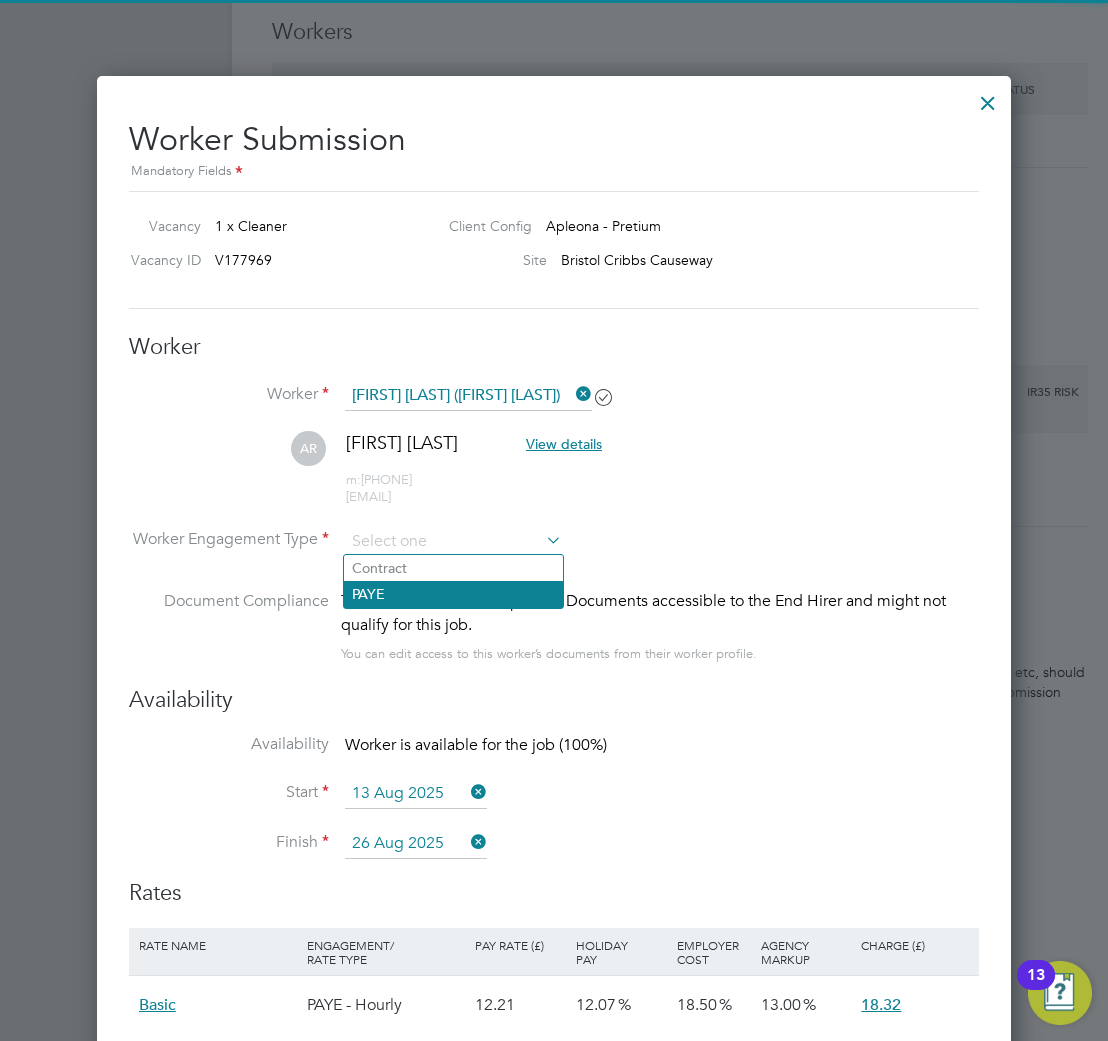 click on "PAYE" 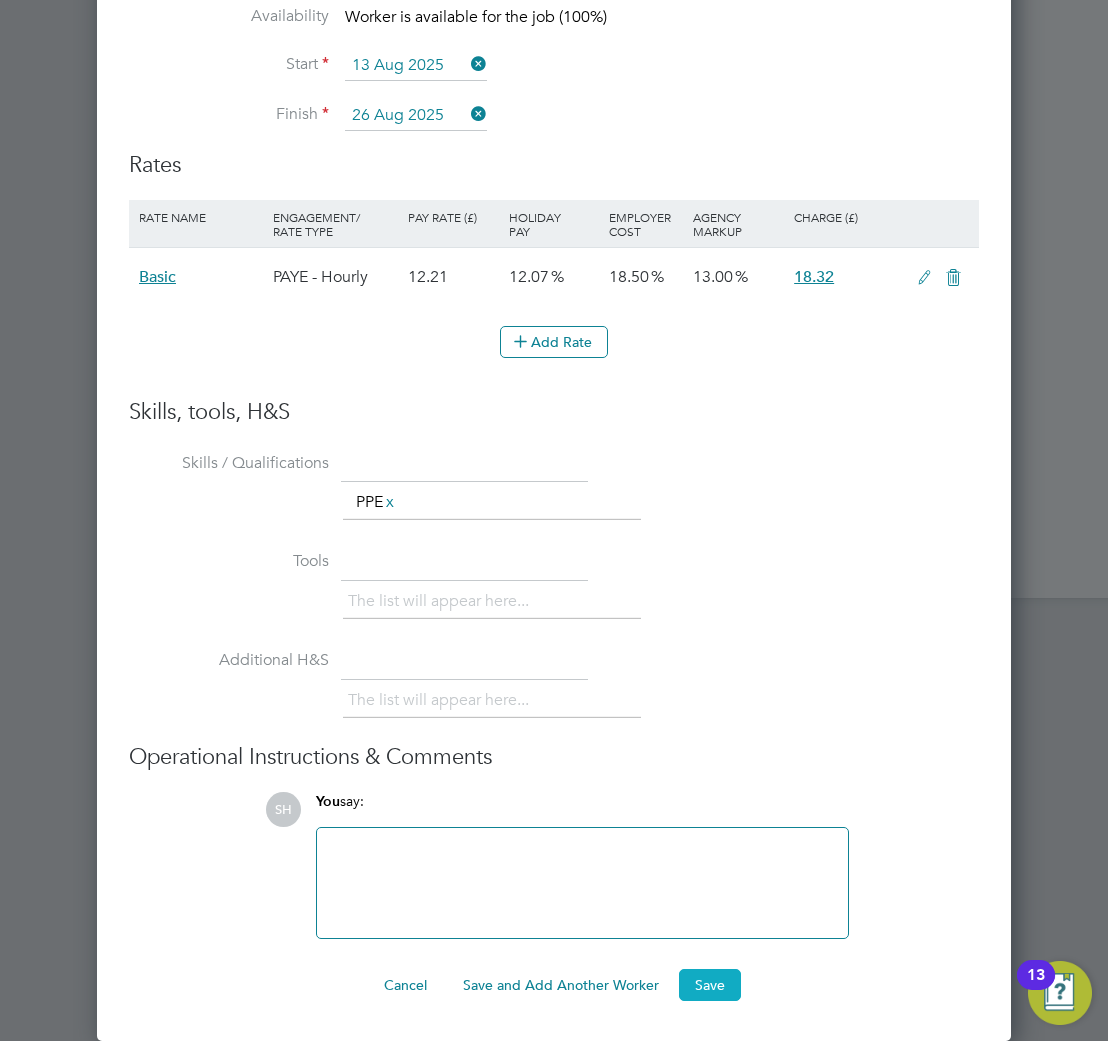 click on "Save" at bounding box center (710, 985) 